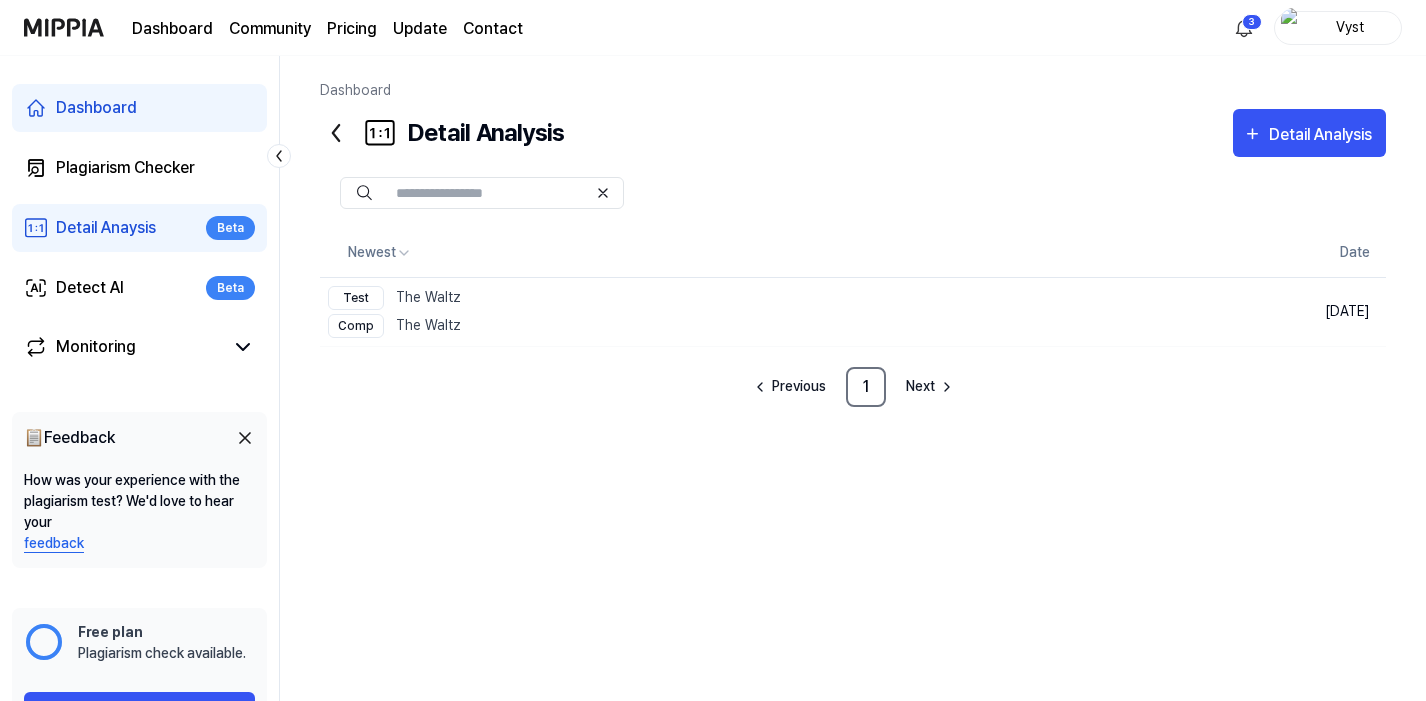 scroll, scrollTop: 0, scrollLeft: 0, axis: both 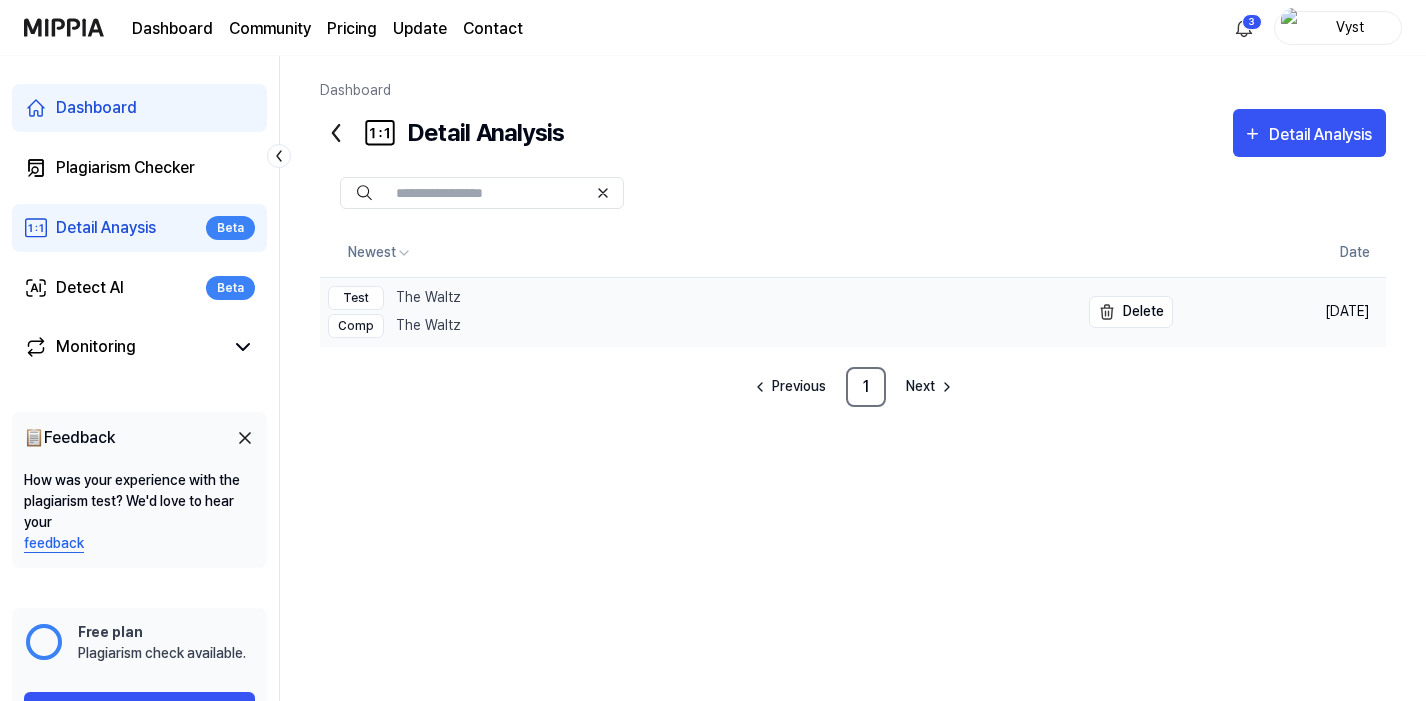 click on "Test The Waltz" at bounding box center [394, 298] 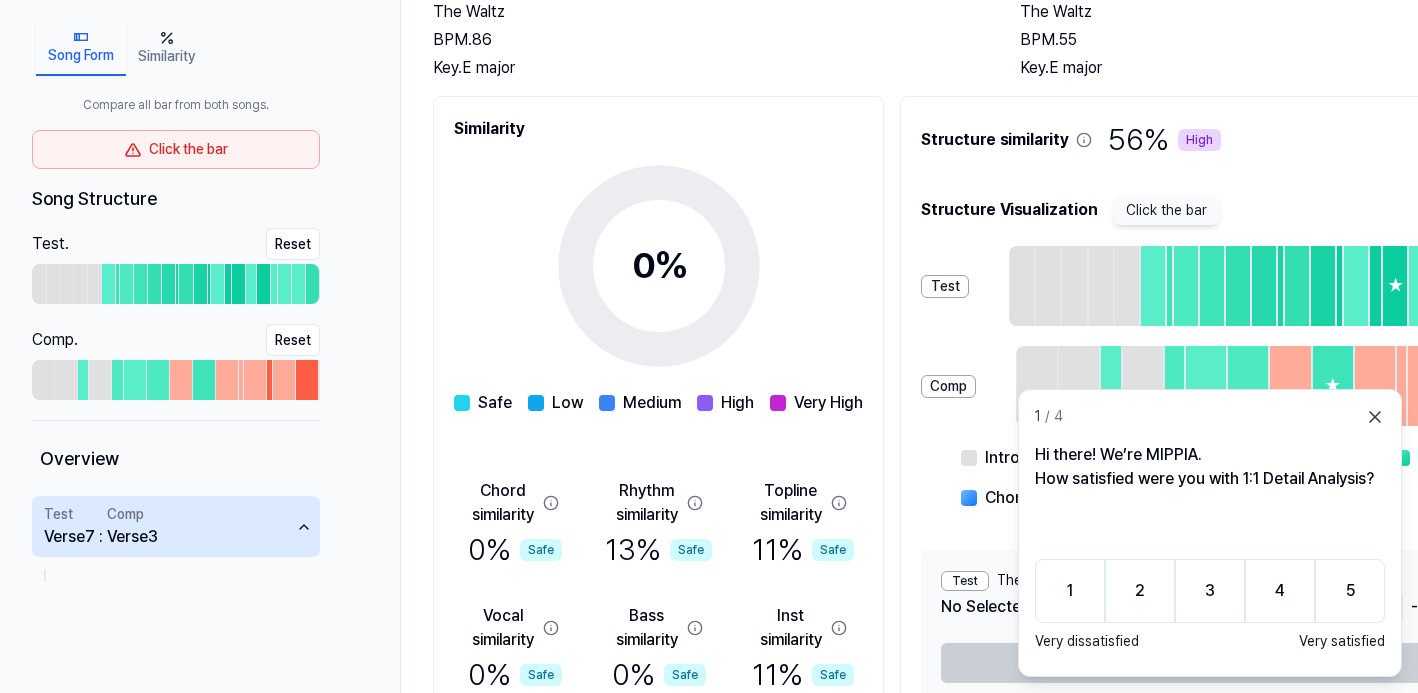 scroll, scrollTop: 192, scrollLeft: 0, axis: vertical 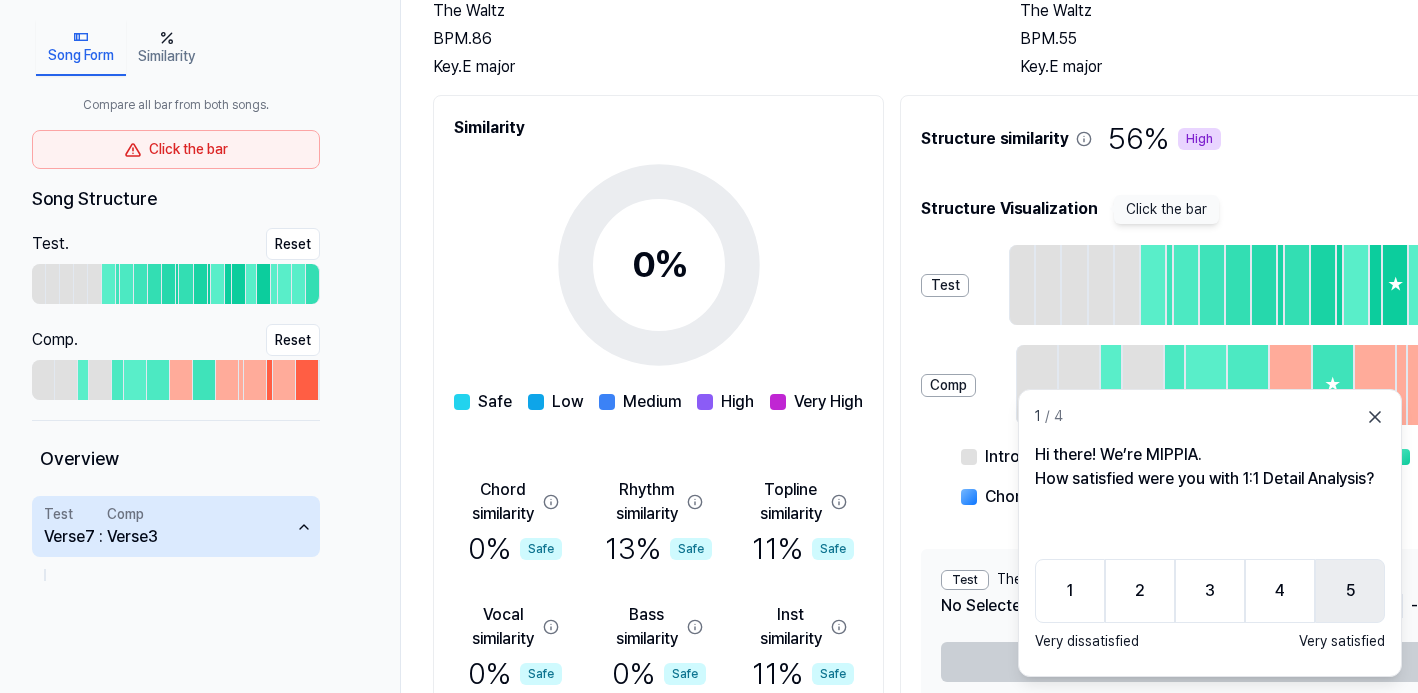 click on "5" at bounding box center (1350, 591) 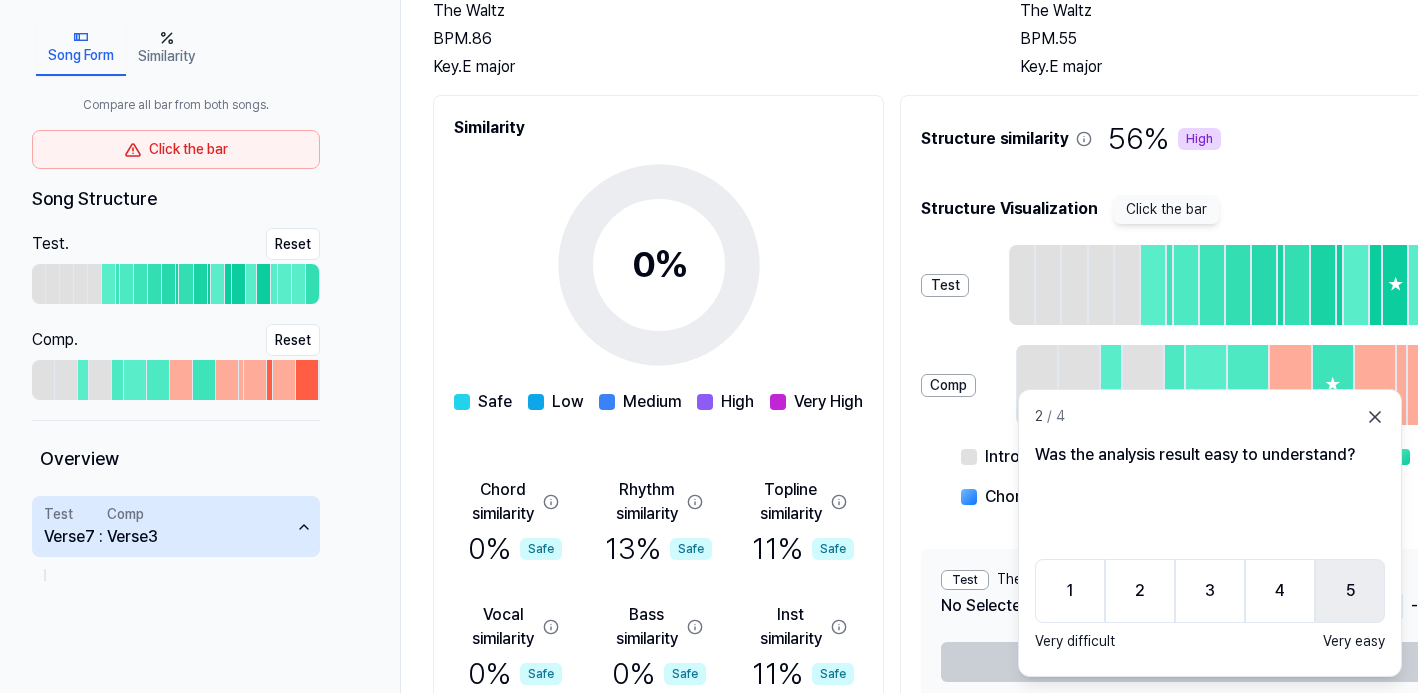 click on "5" at bounding box center (1350, 591) 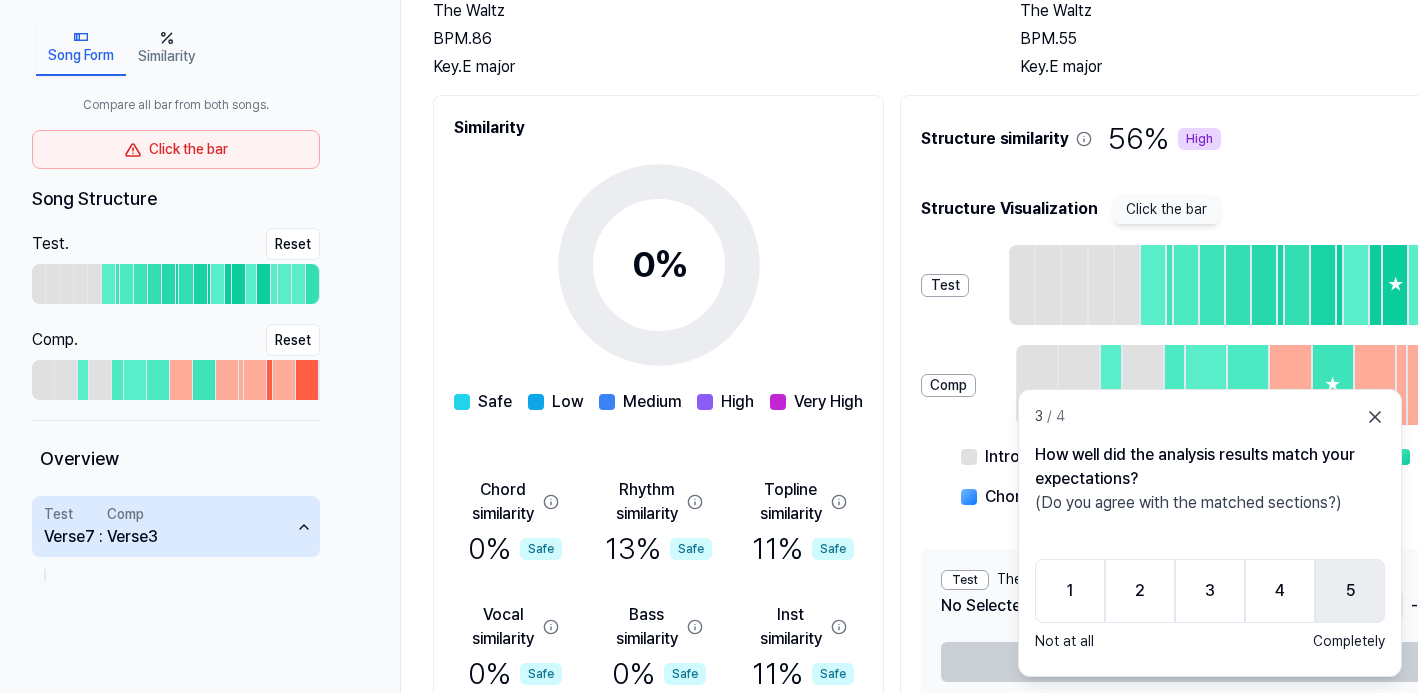 click on "5" at bounding box center [1350, 591] 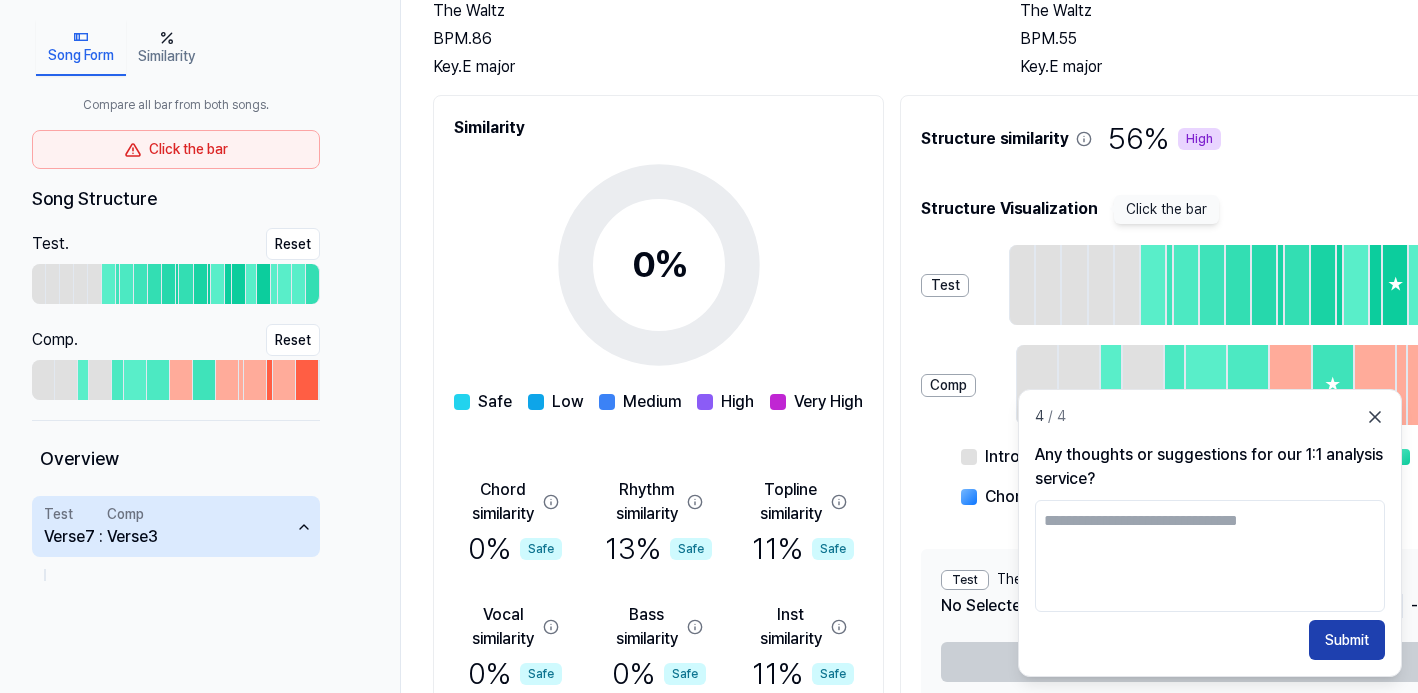 click on "Submit" at bounding box center [1347, 640] 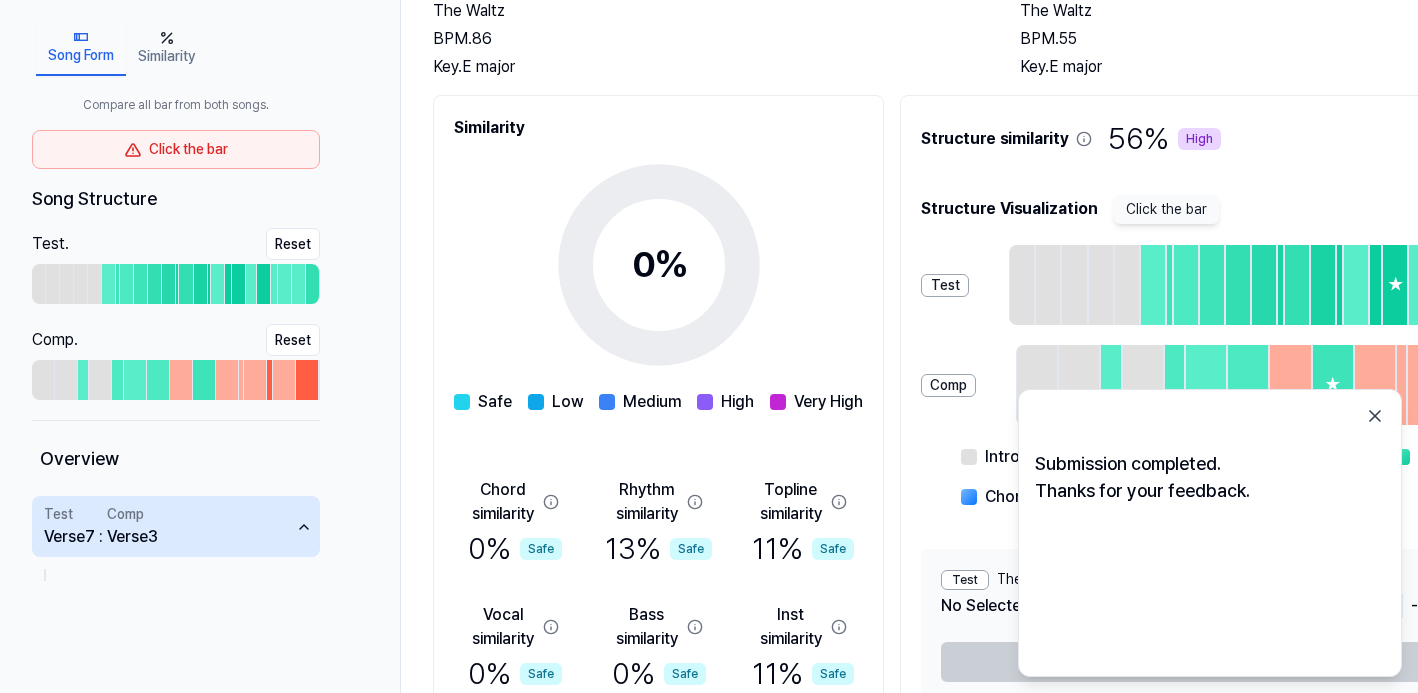 click 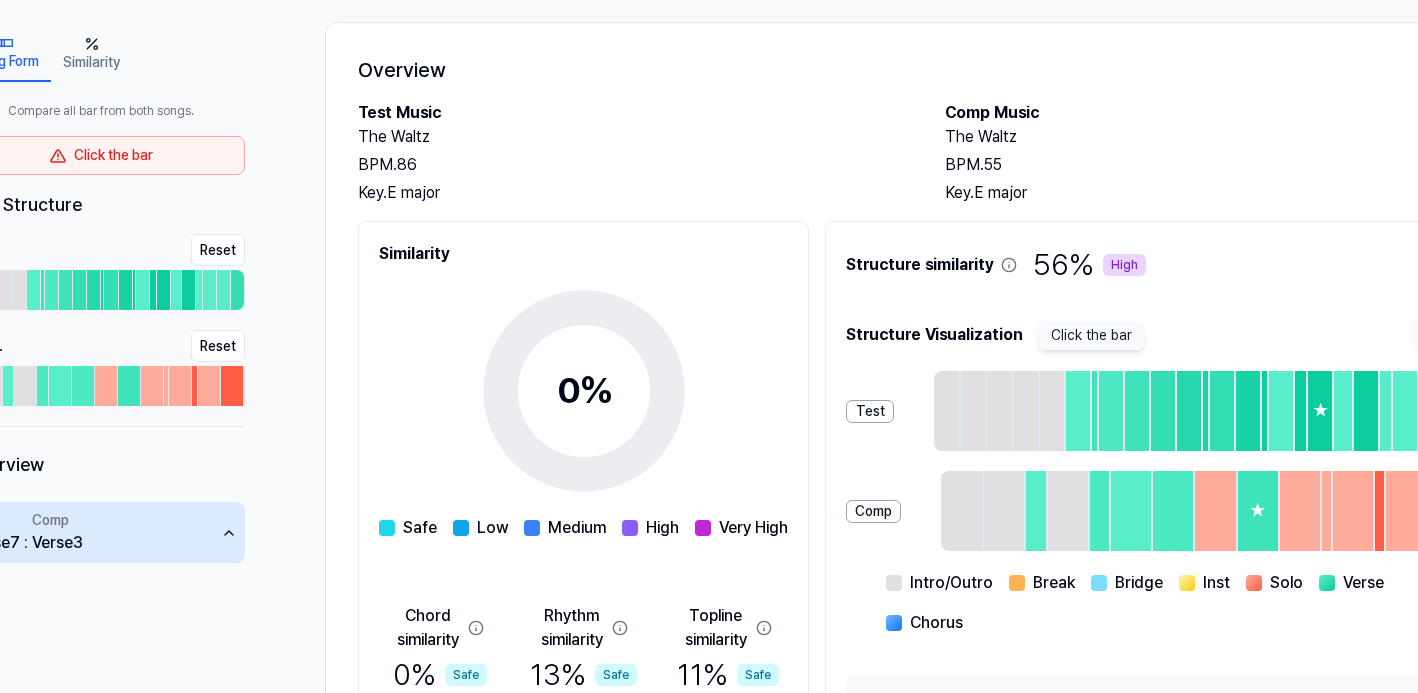 scroll, scrollTop: 0, scrollLeft: 75, axis: horizontal 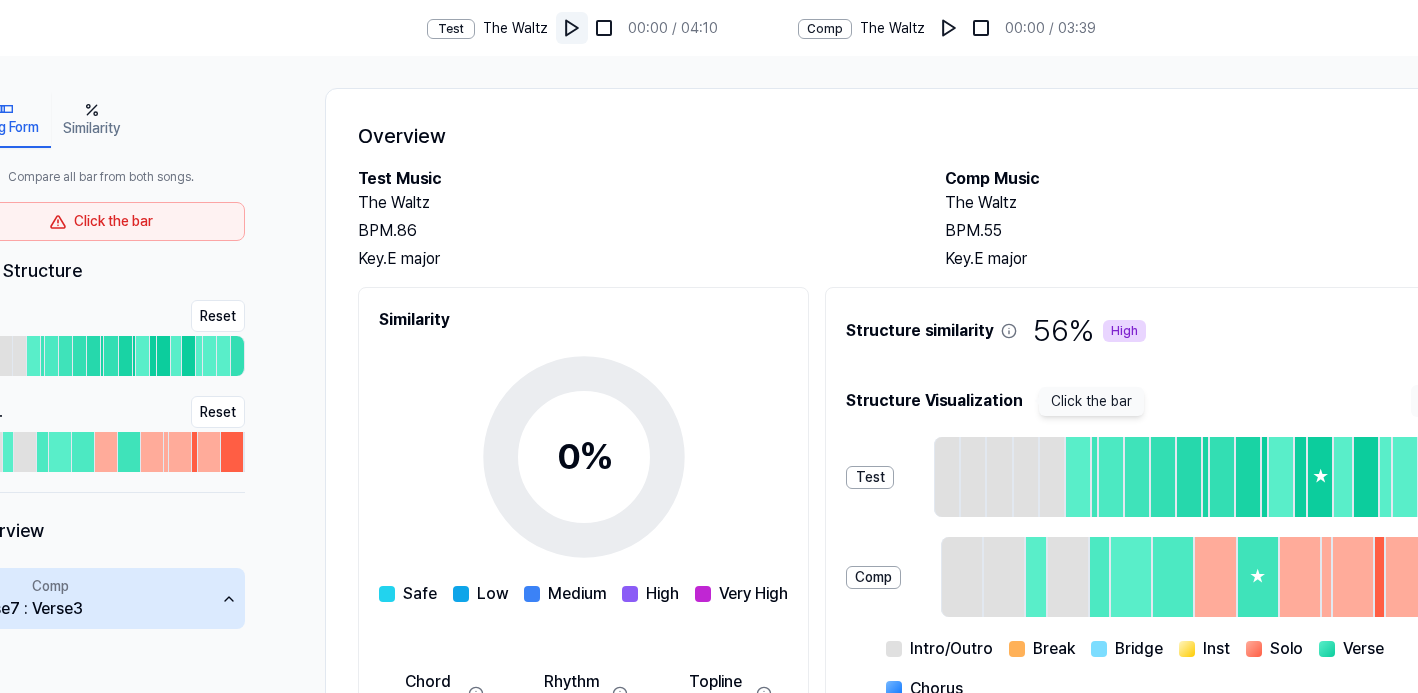 click at bounding box center (572, 28) 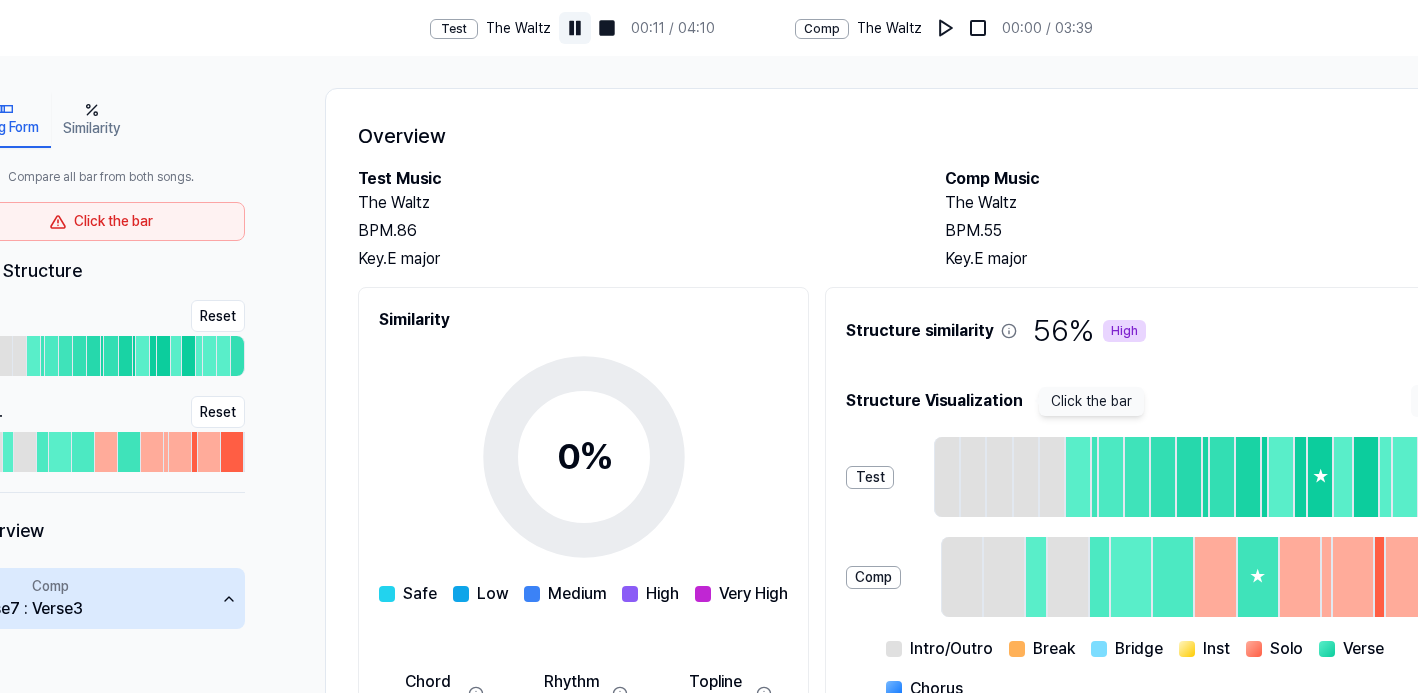 click at bounding box center [575, 28] 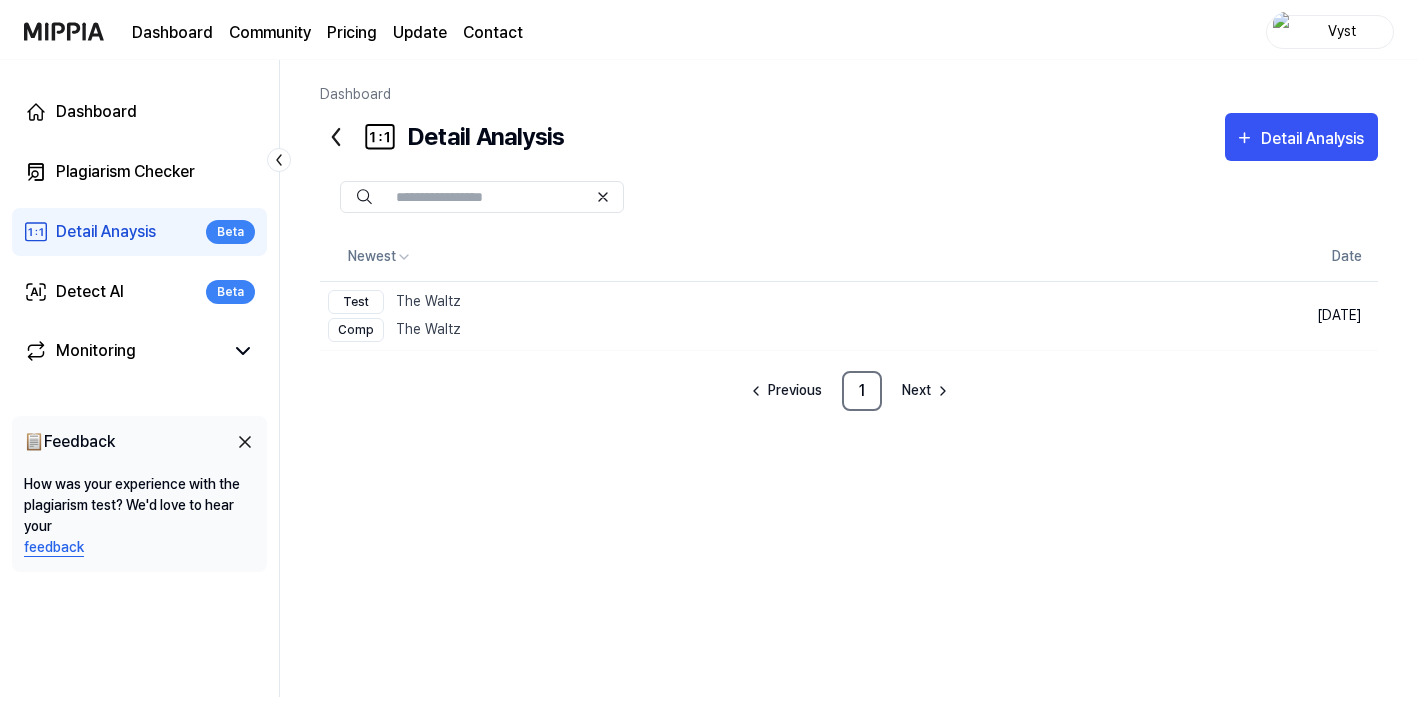 scroll, scrollTop: 0, scrollLeft: 0, axis: both 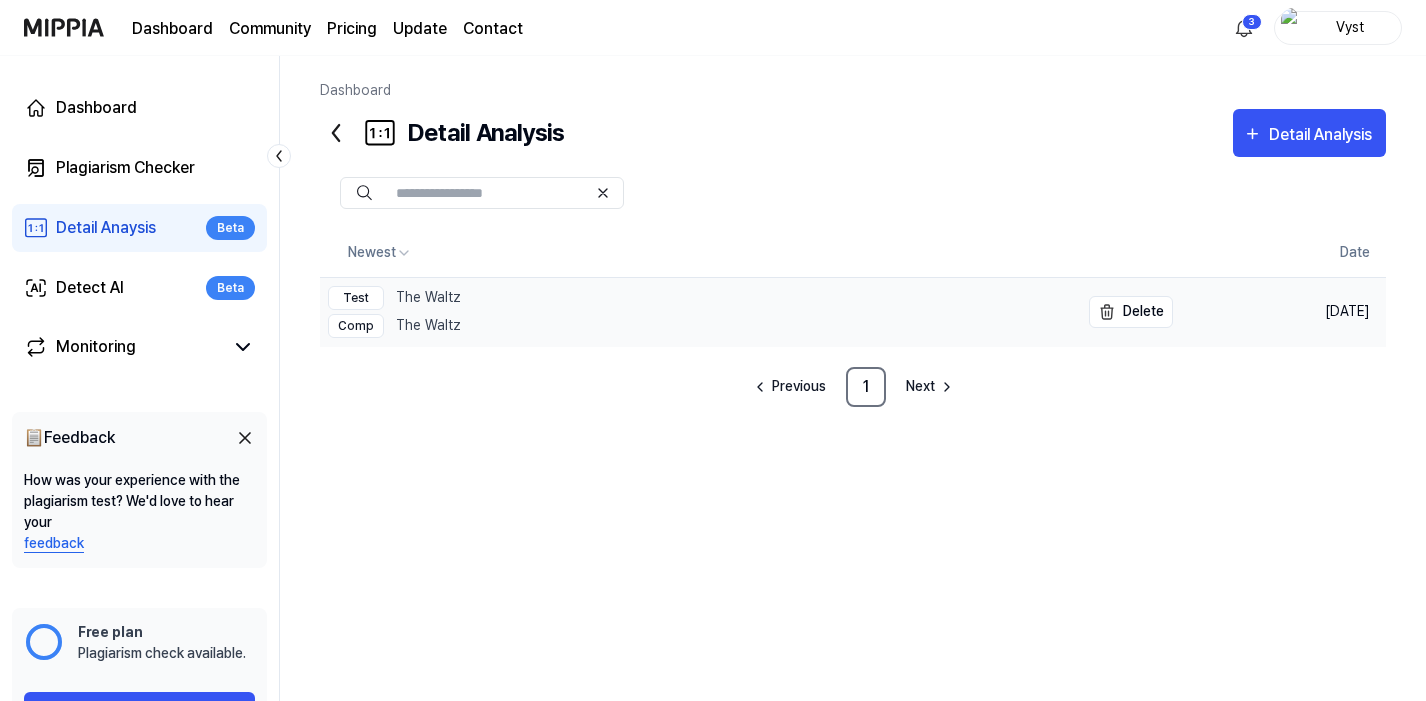 click on "Comp The Waltz" at bounding box center [394, 326] 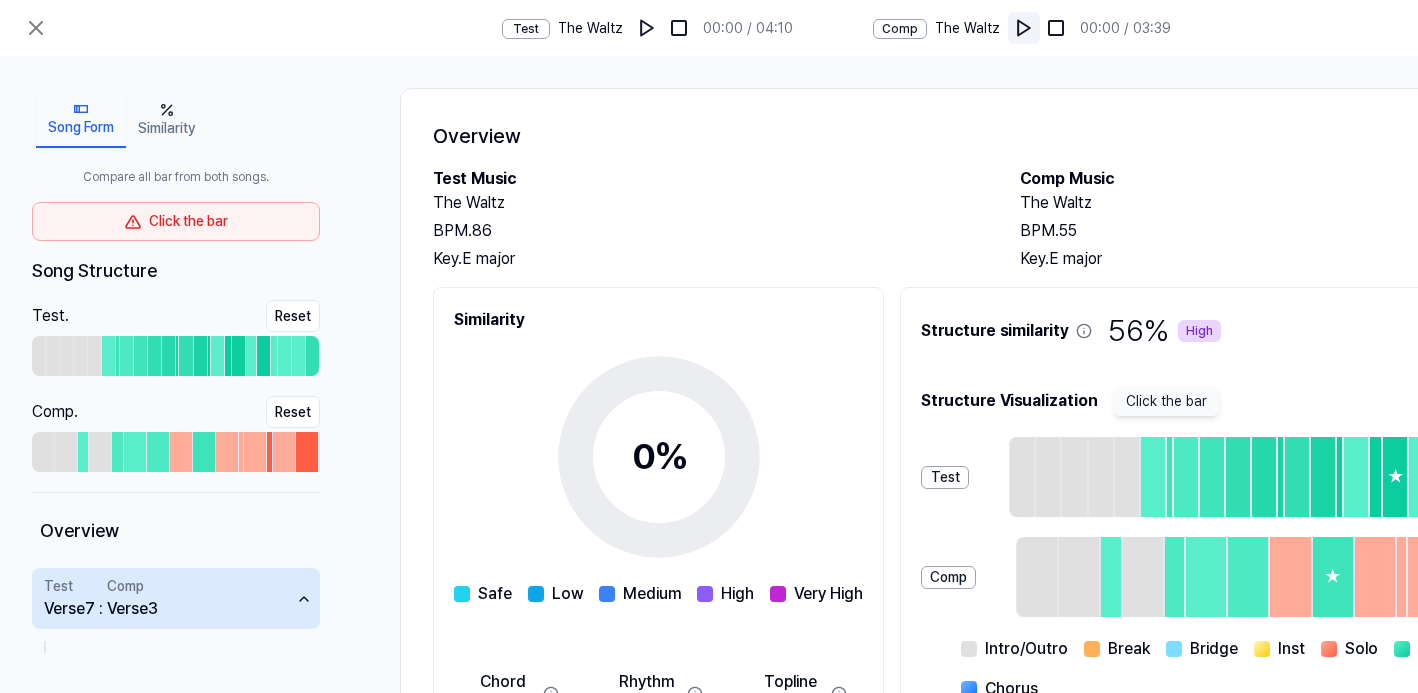 click at bounding box center (1024, 28) 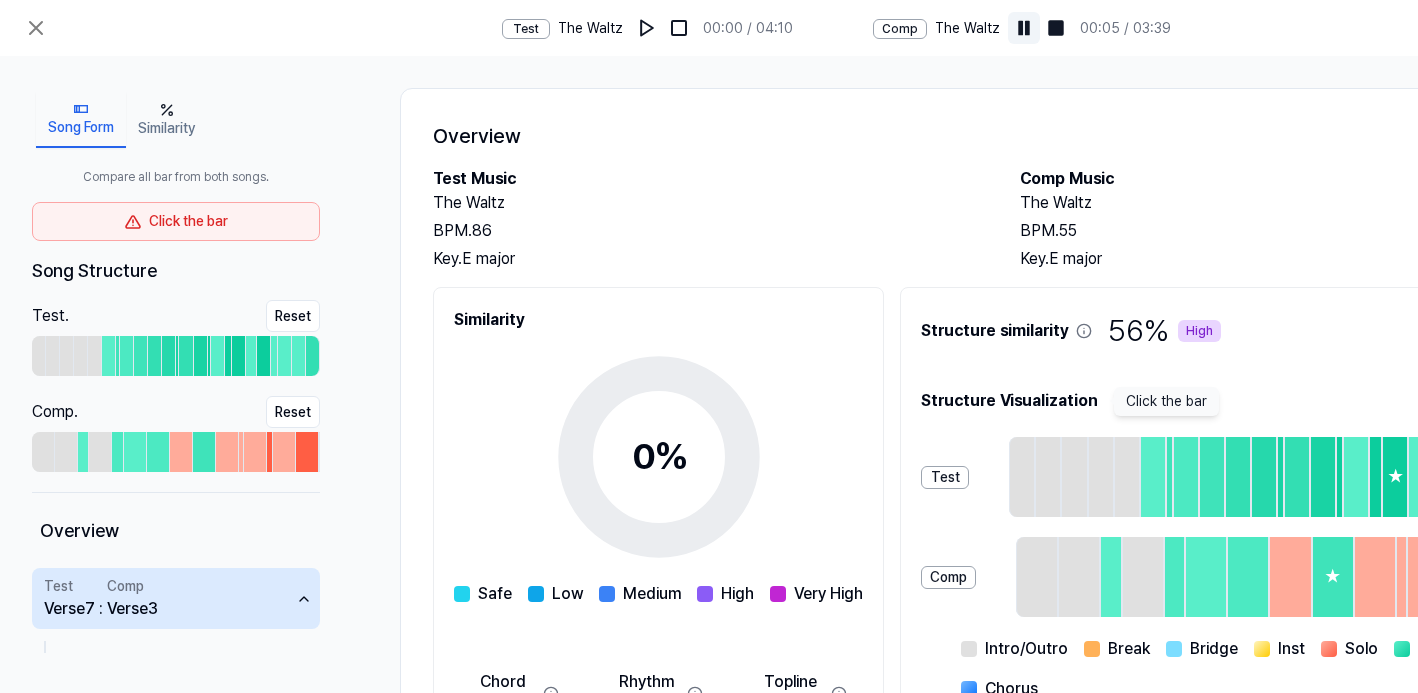 click at bounding box center (1024, 28) 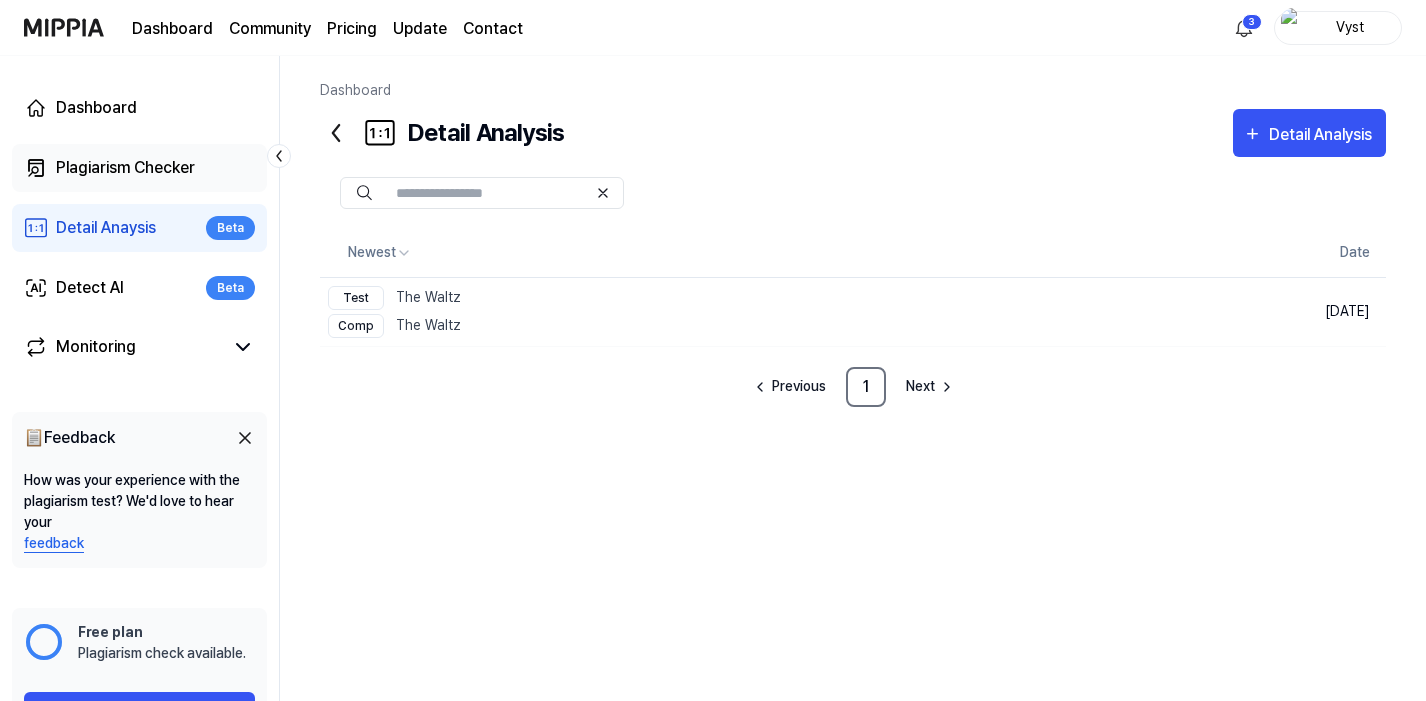 click on "Plagiarism Checker" at bounding box center [125, 168] 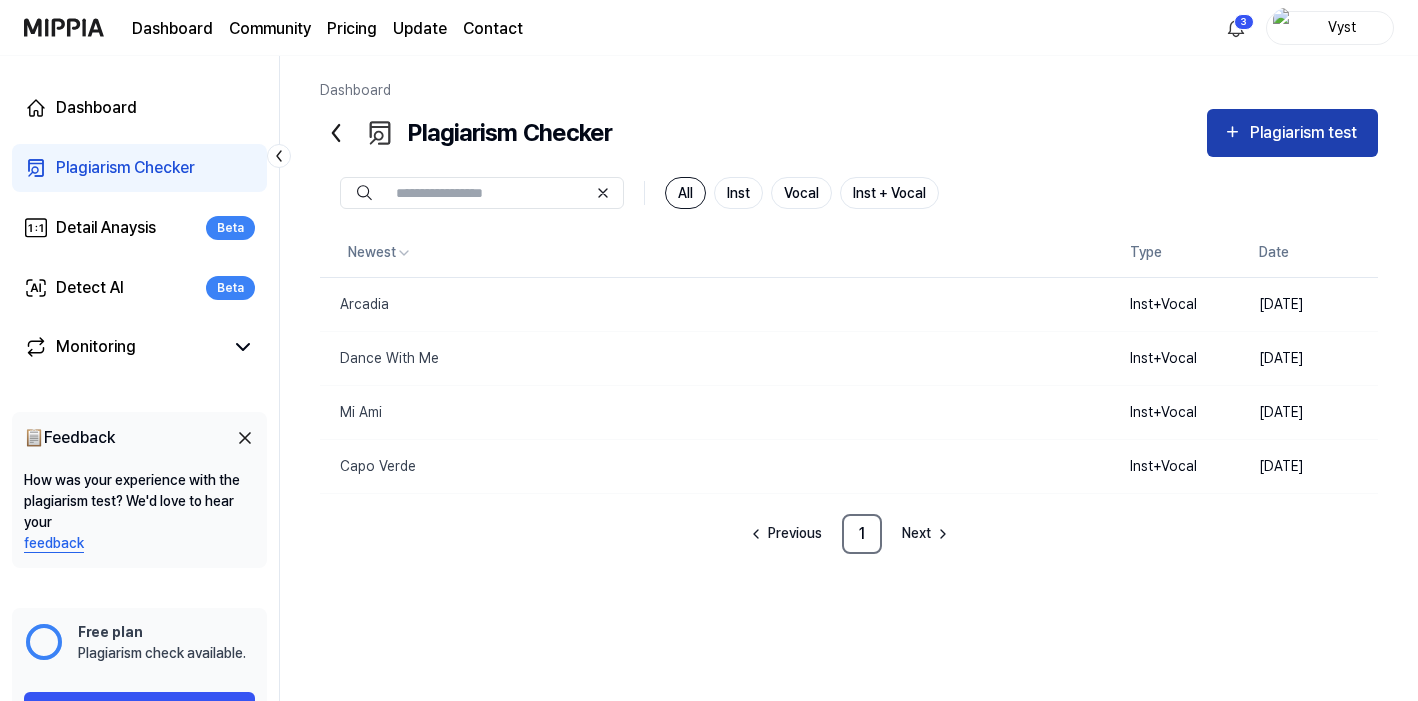 click on "Plagiarism test" at bounding box center (1306, 133) 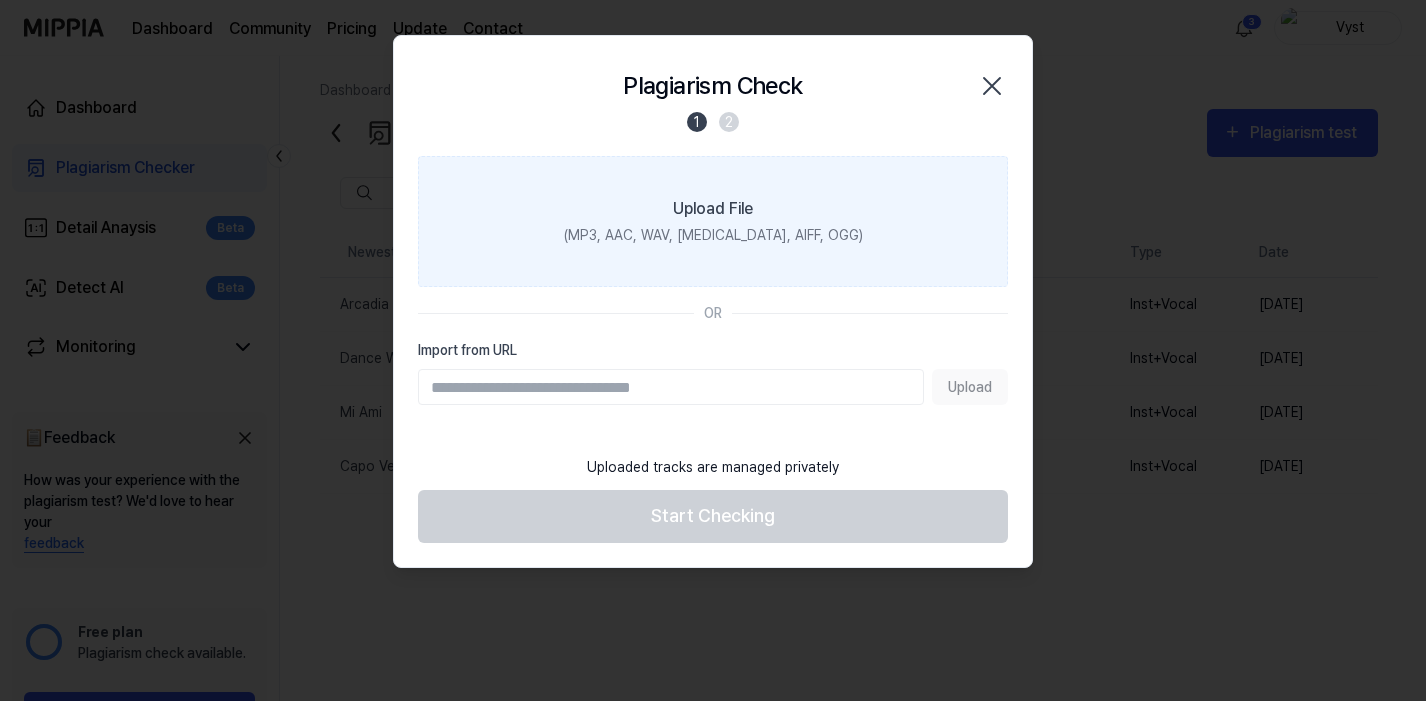 click on "Upload File (MP3, AAC, WAV, [MEDICAL_DATA], AIFF, OGG)" at bounding box center (713, 221) 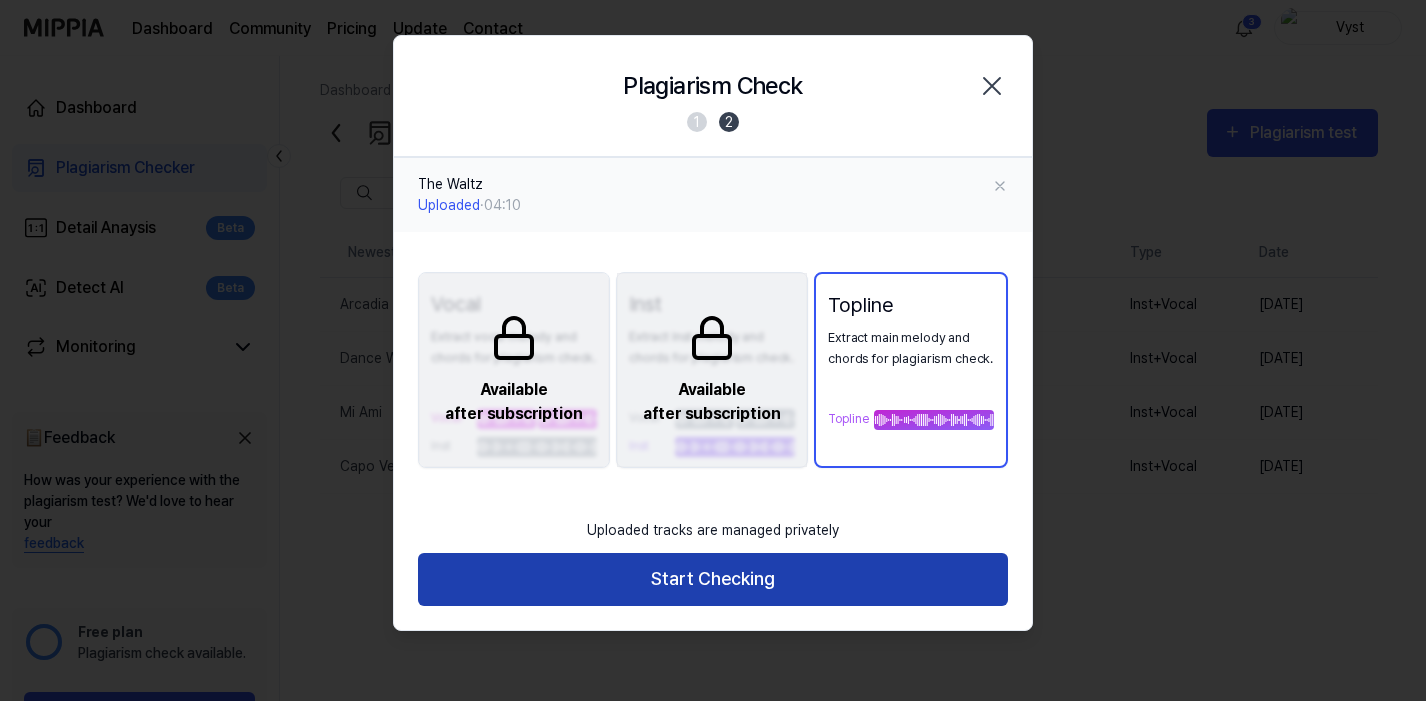 click on "Start Checking" at bounding box center (713, 579) 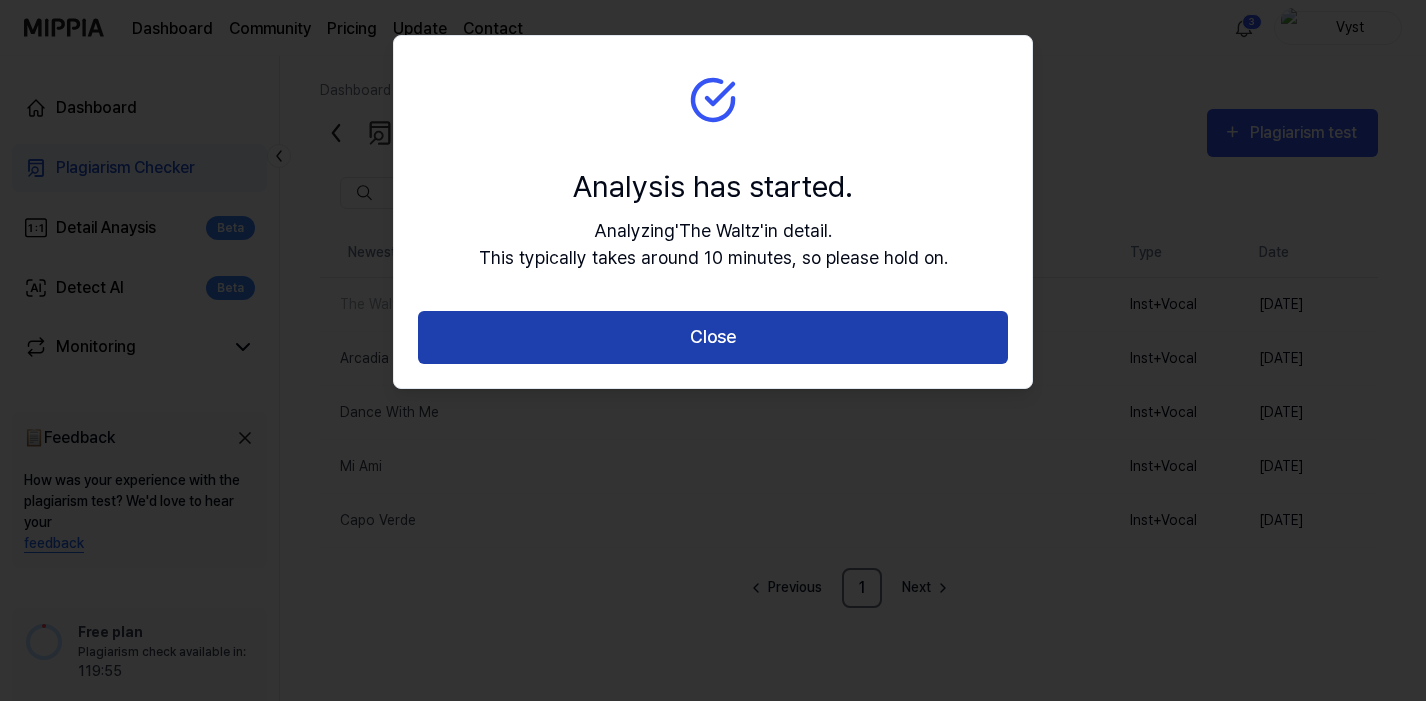 click on "Close" at bounding box center (713, 337) 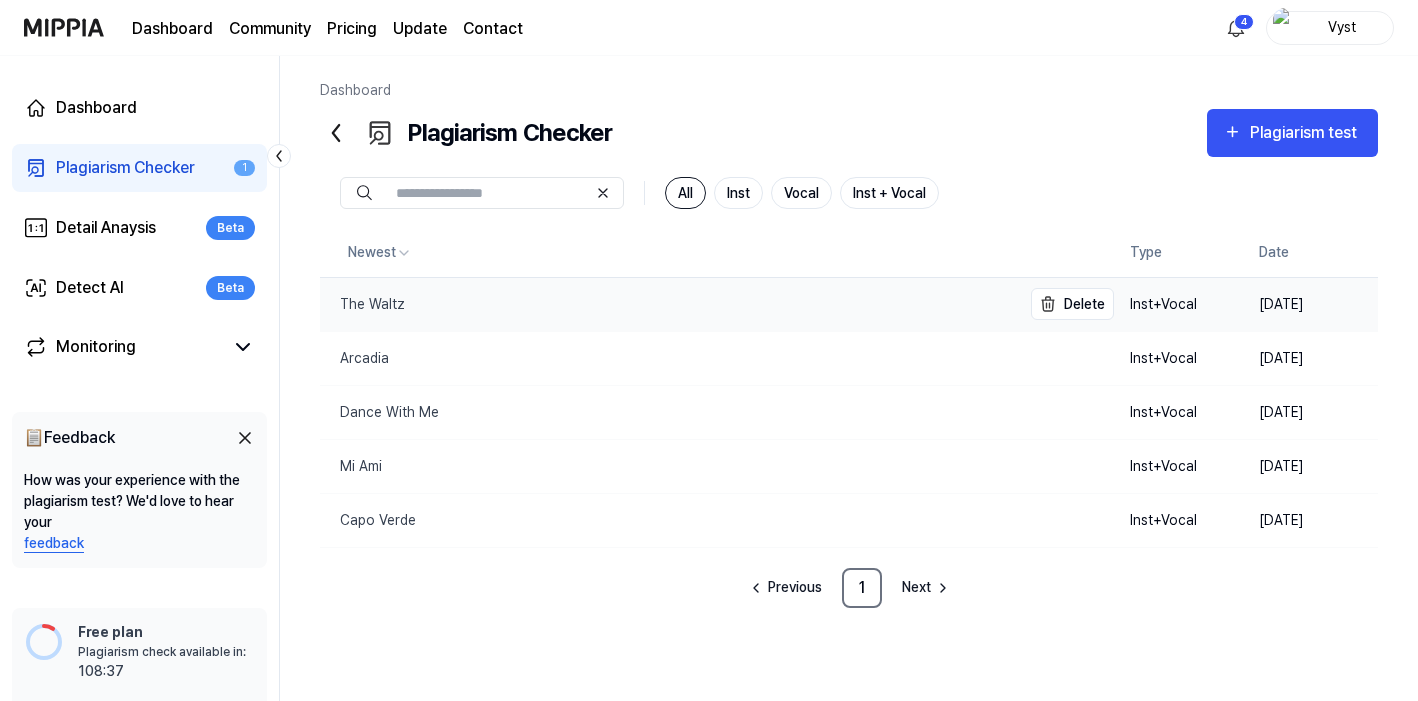 click on "The Waltz" at bounding box center (362, 304) 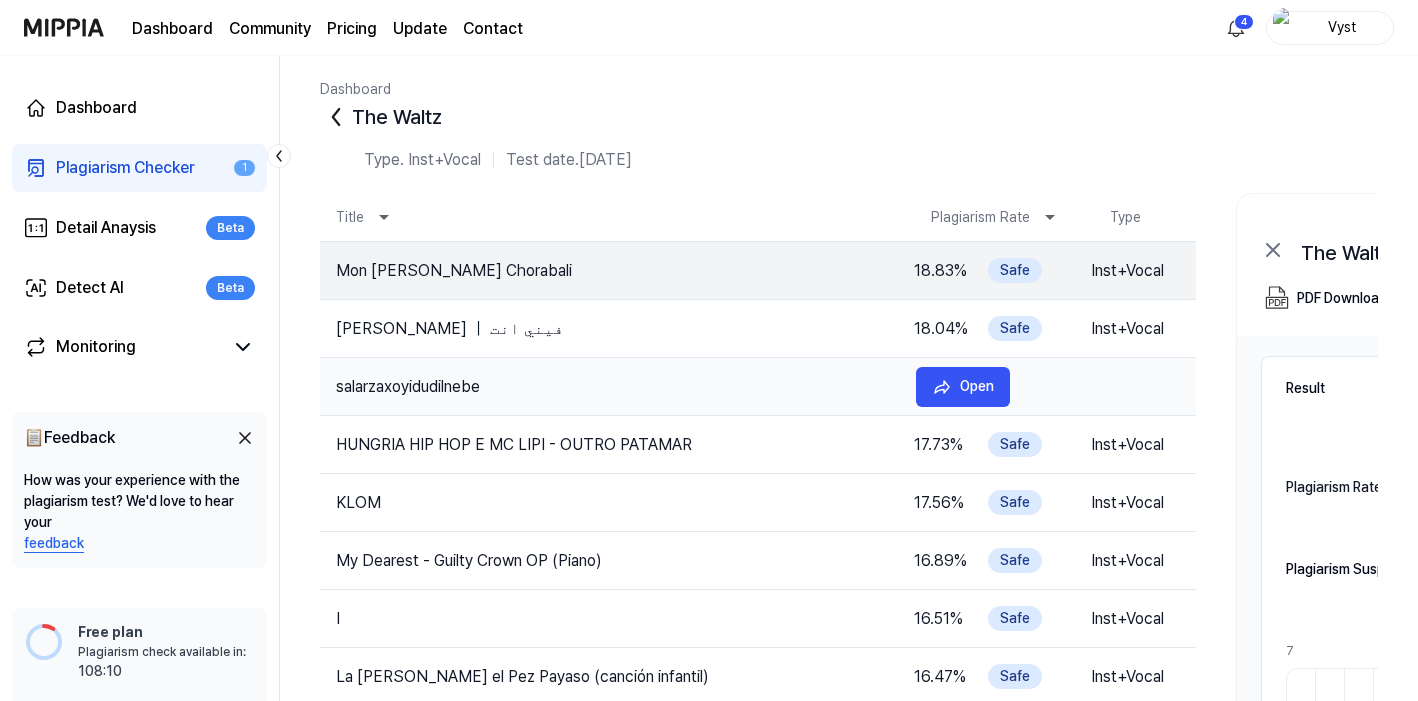 scroll, scrollTop: 0, scrollLeft: 0, axis: both 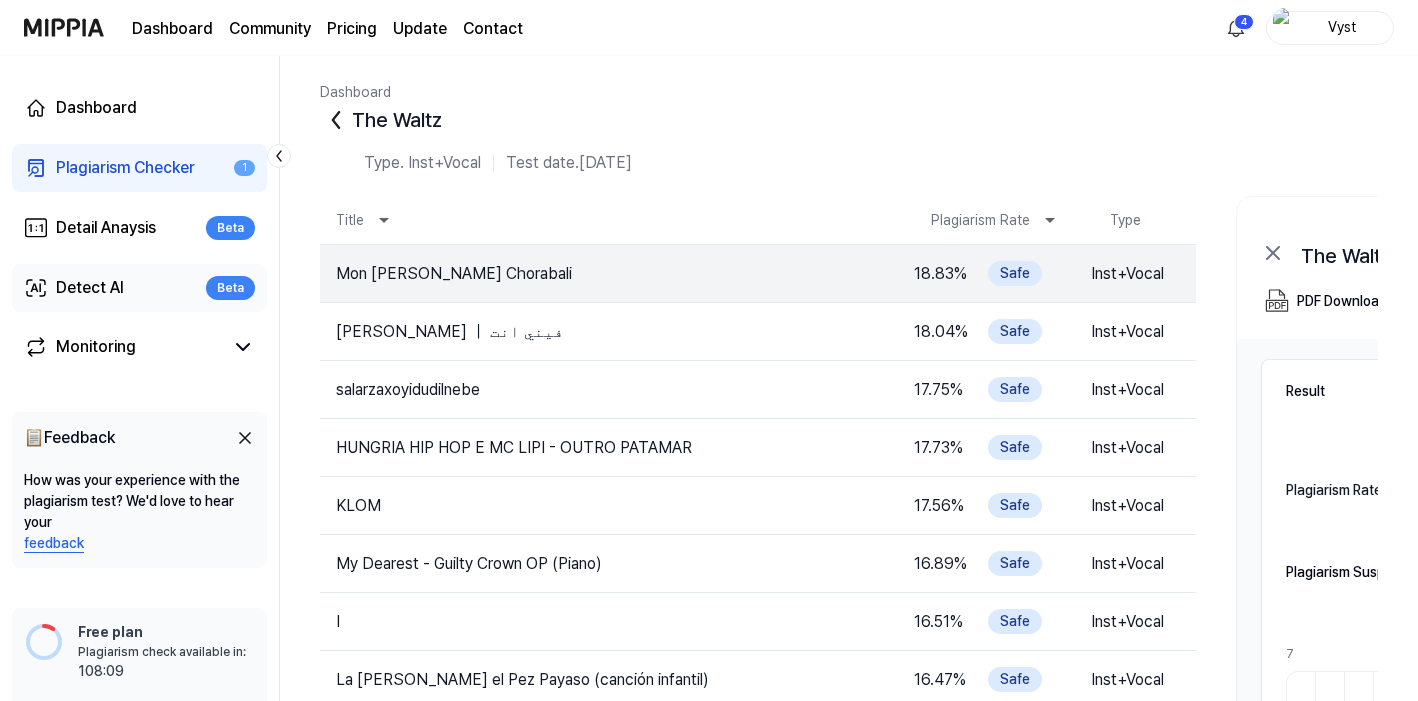 click on "Detect AI Beta" at bounding box center [139, 288] 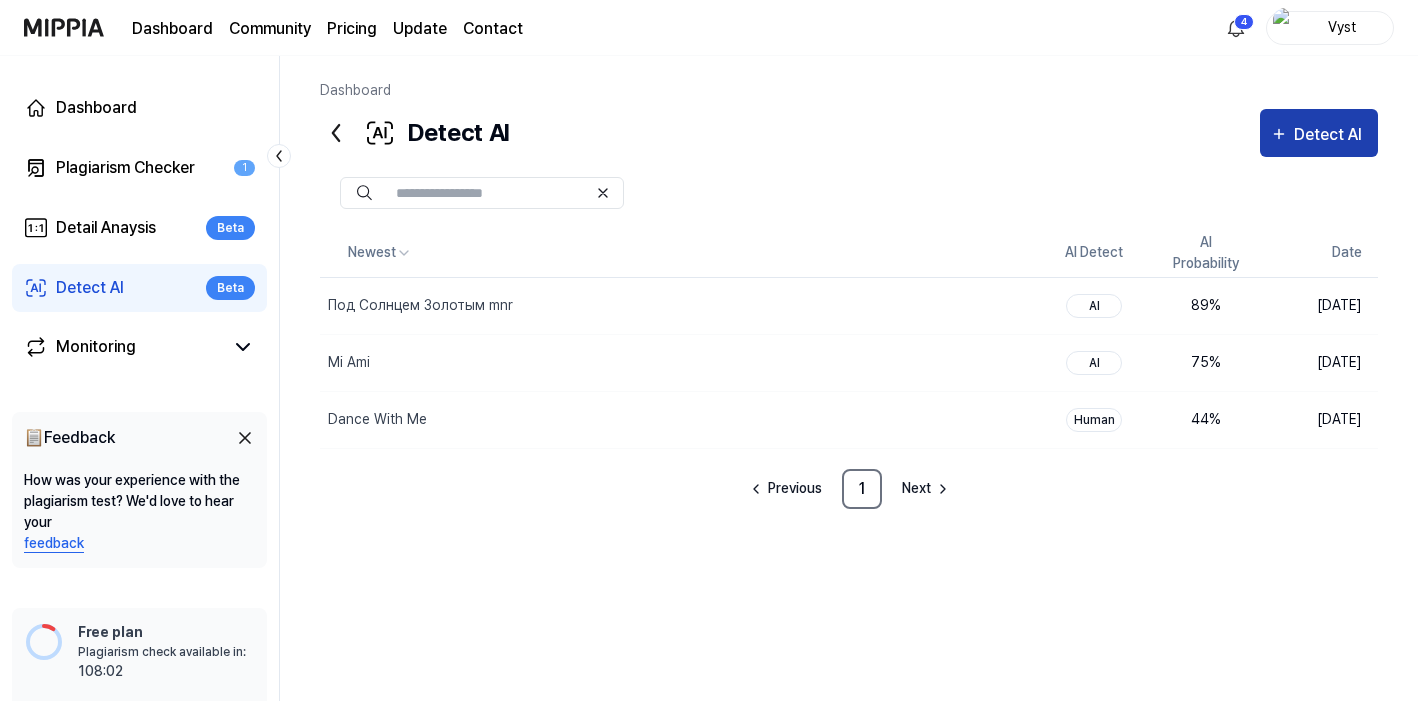 click on "Detect AI" at bounding box center (1331, 135) 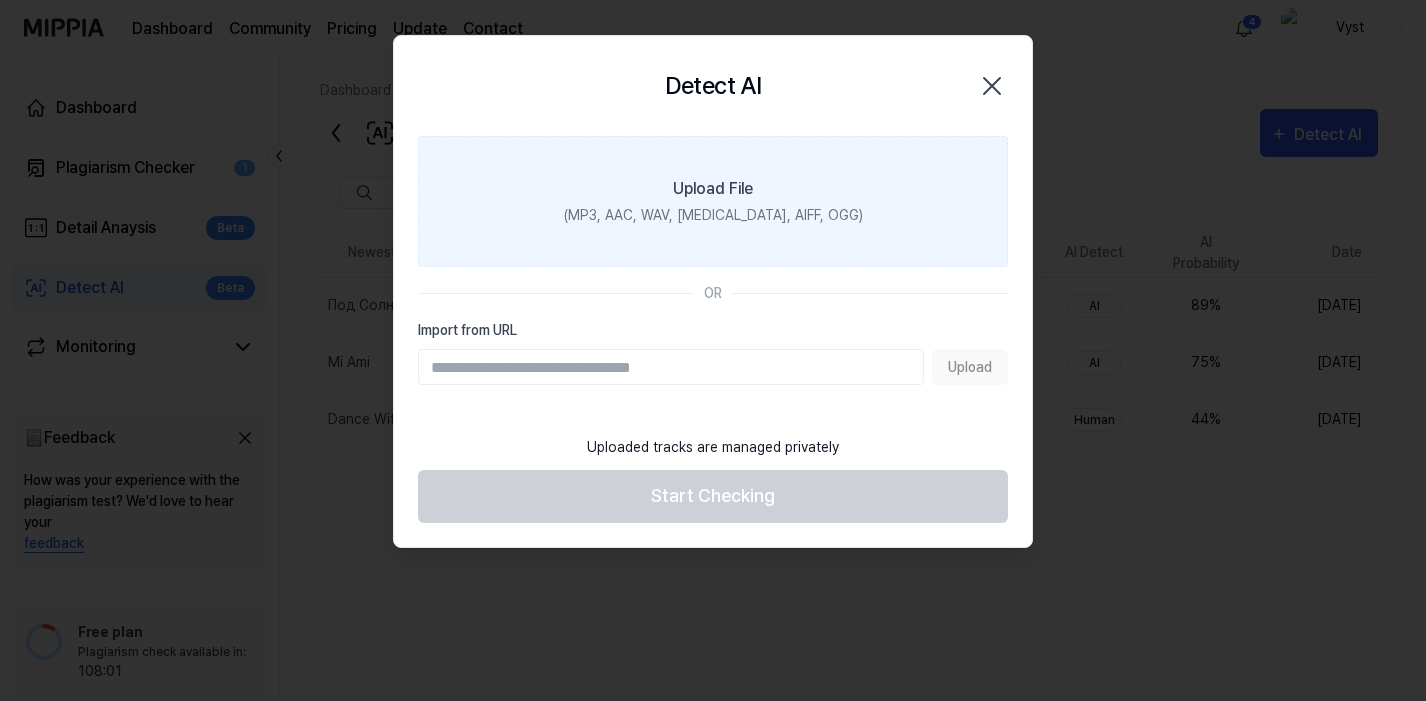 click on "(MP3, AAC, WAV, [MEDICAL_DATA], AIFF, OGG)" at bounding box center (713, 215) 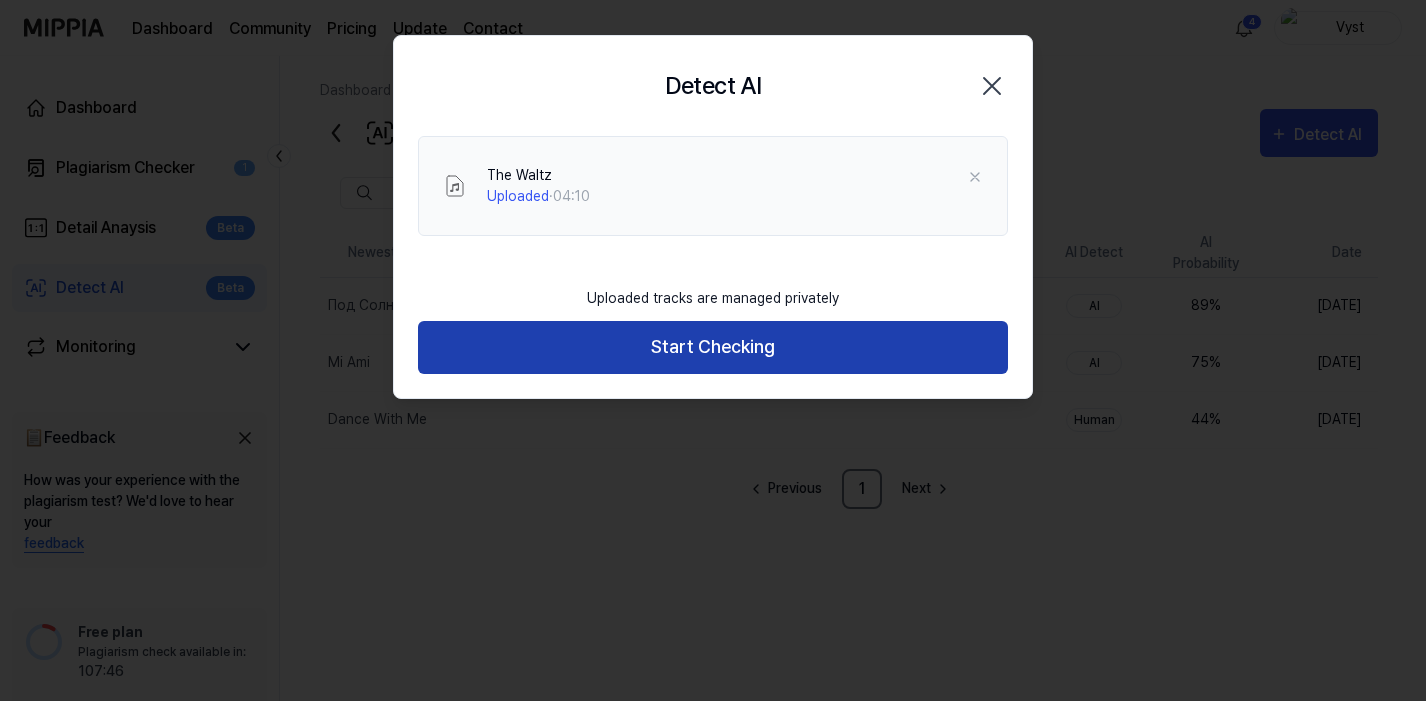 click on "Start Checking" at bounding box center (713, 347) 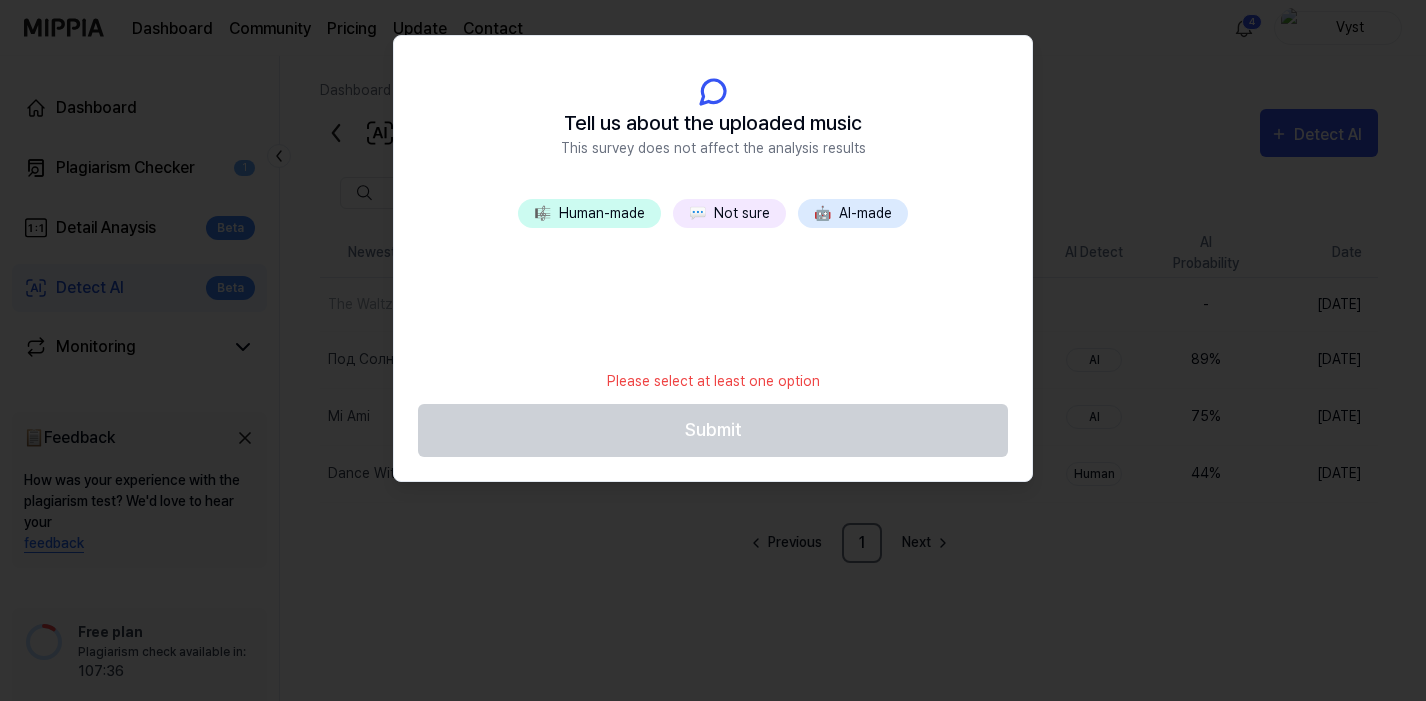 click on "💬 Not sure" at bounding box center [729, 213] 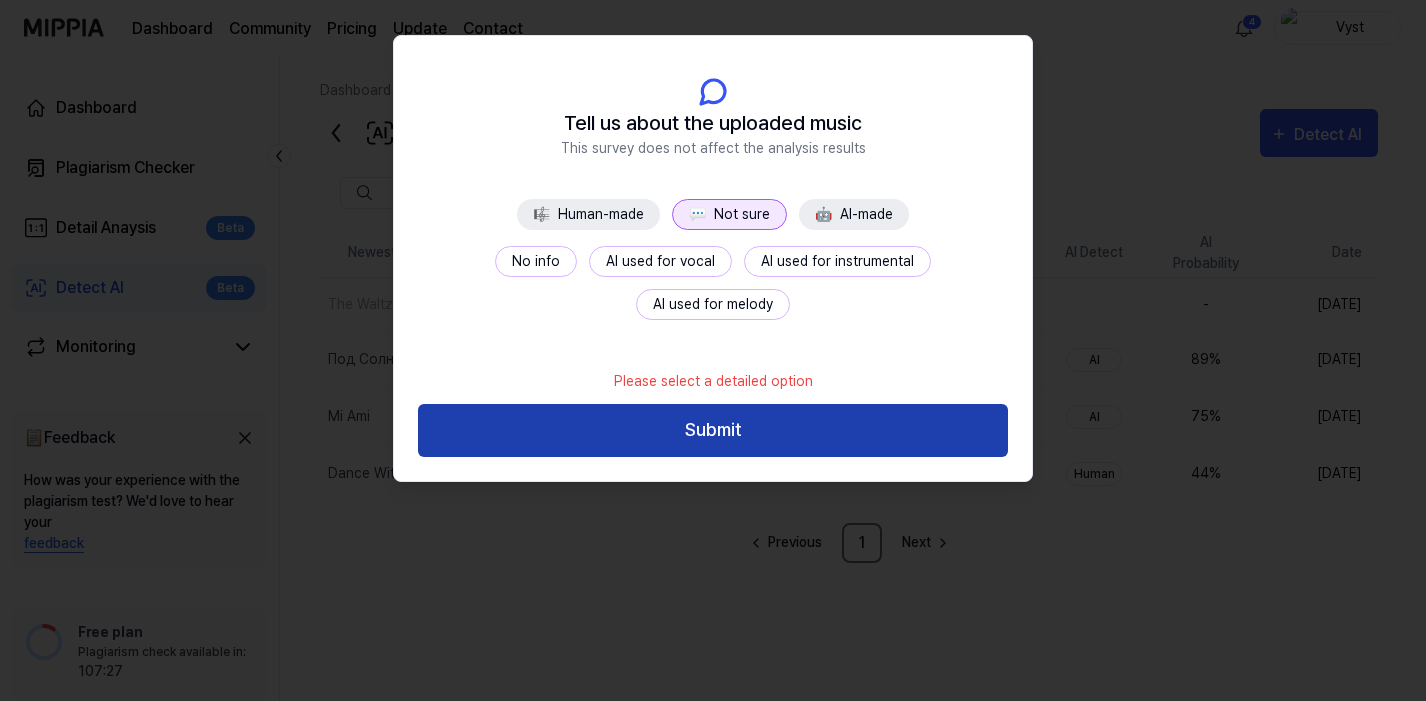 click on "Submit" at bounding box center [713, 430] 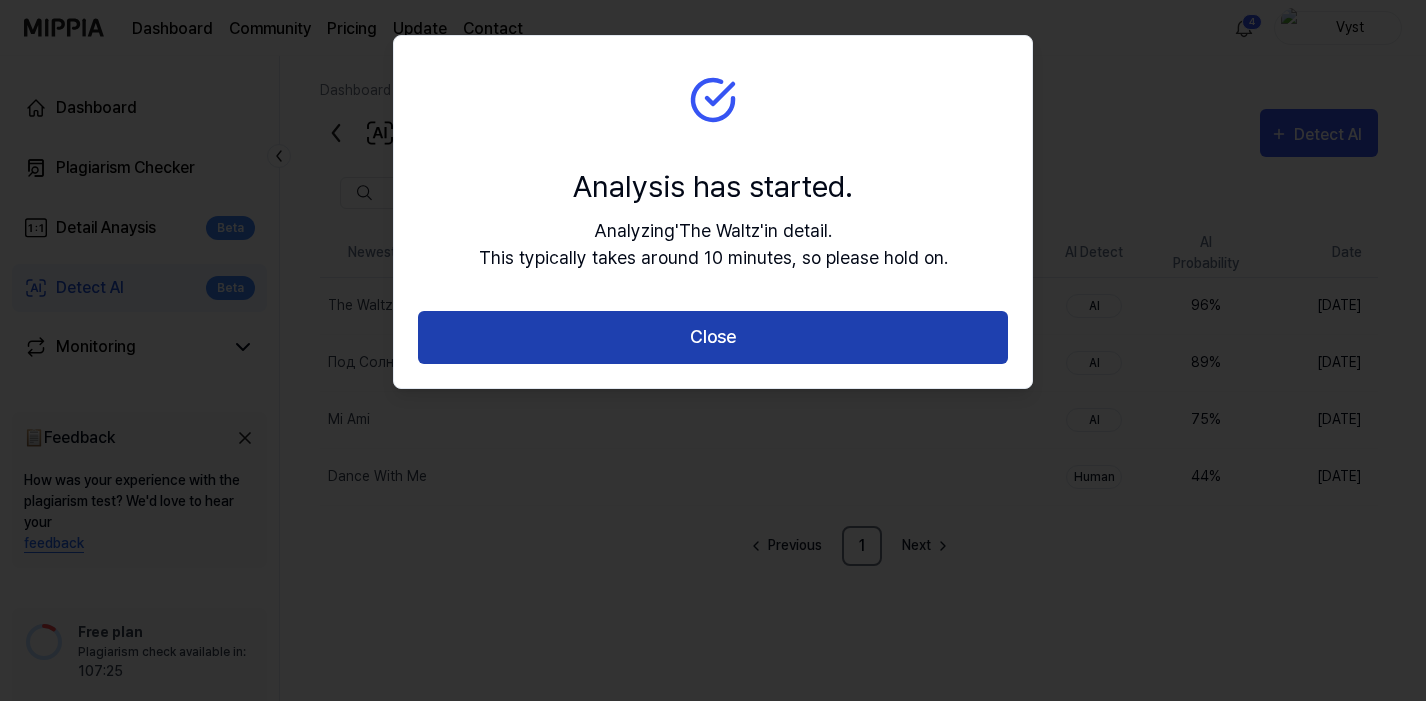 click on "Close" at bounding box center (713, 337) 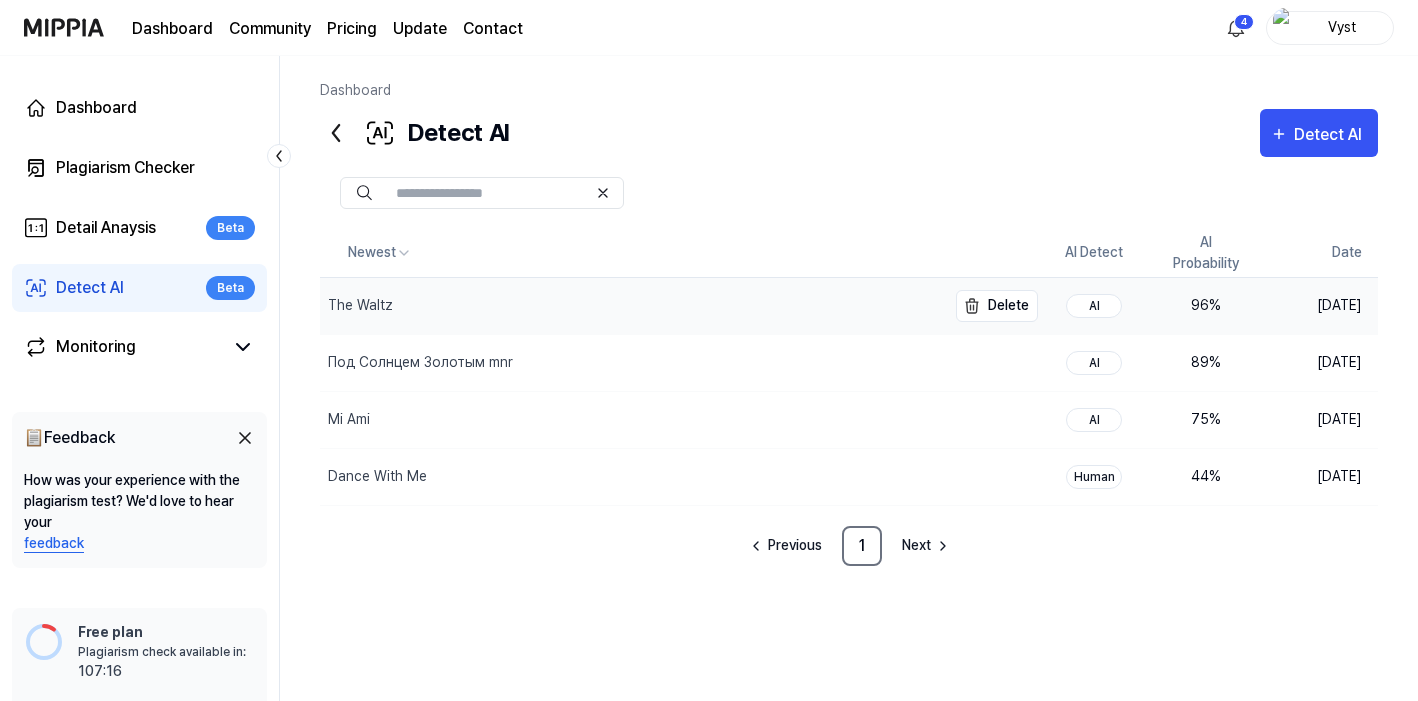 click on "The Waltz" at bounding box center (633, 306) 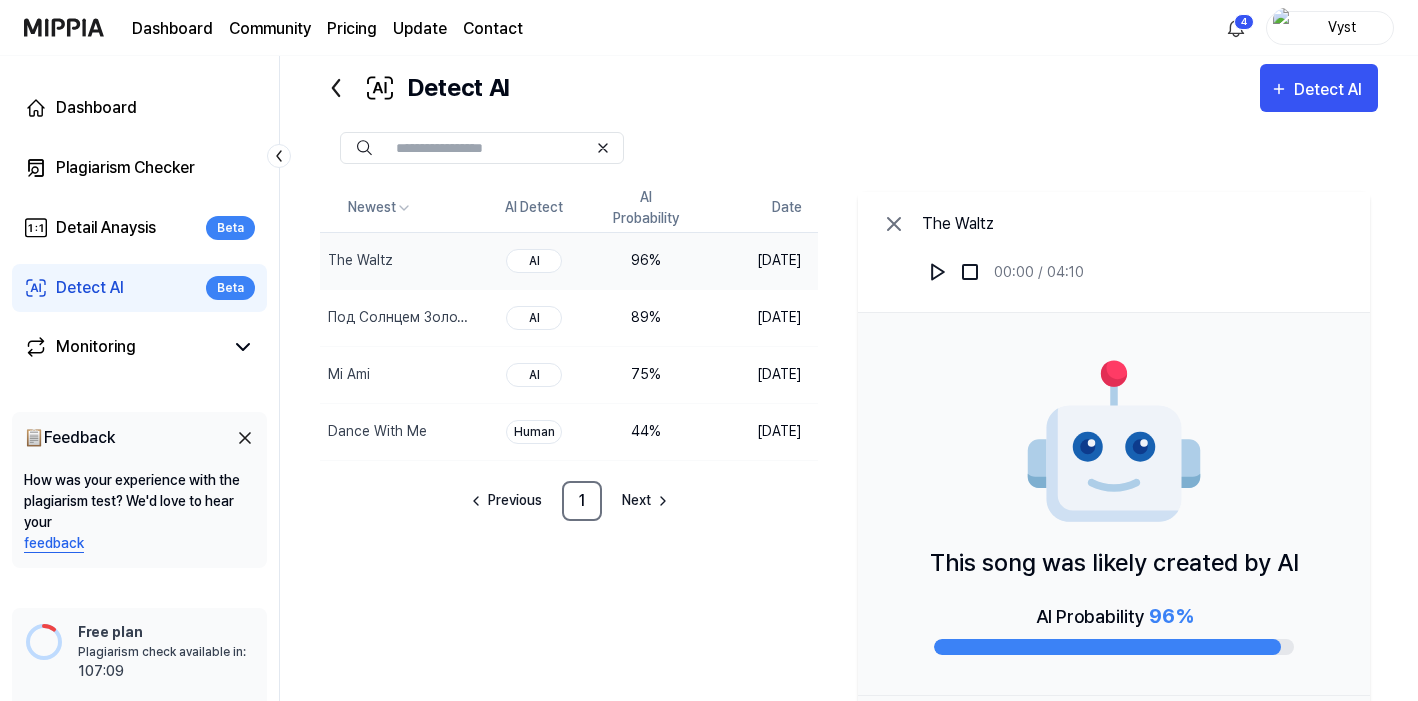 scroll, scrollTop: 48, scrollLeft: 0, axis: vertical 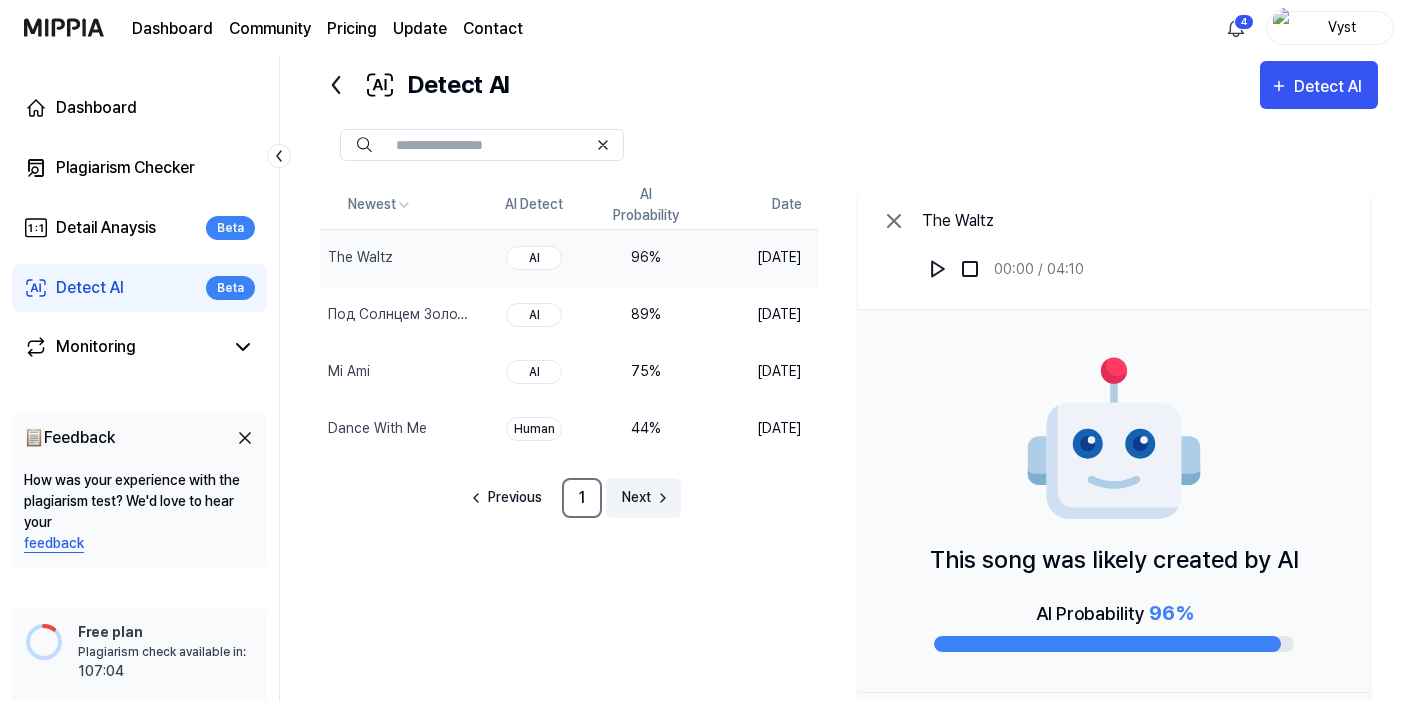 click on "Next" at bounding box center [636, 497] 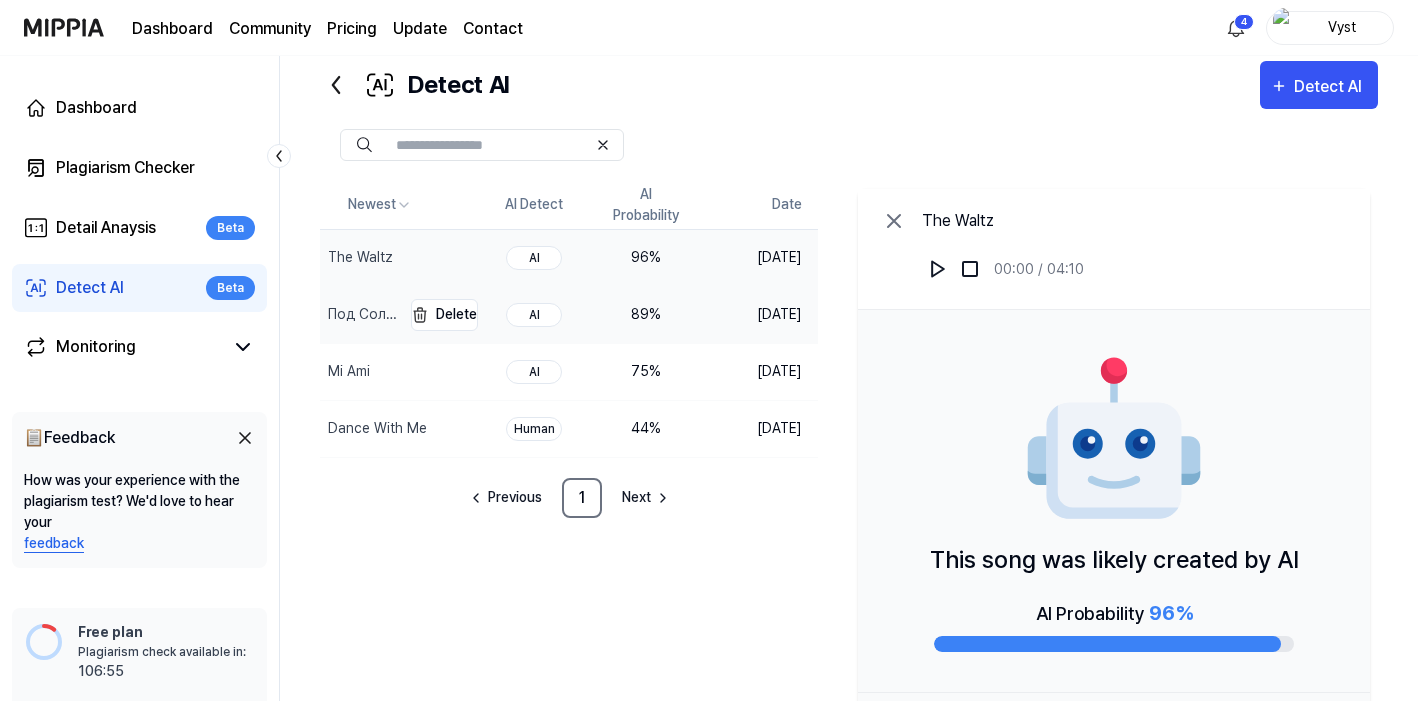 click on "Под Солнцем Золотым mnr" at bounding box center (360, 315) 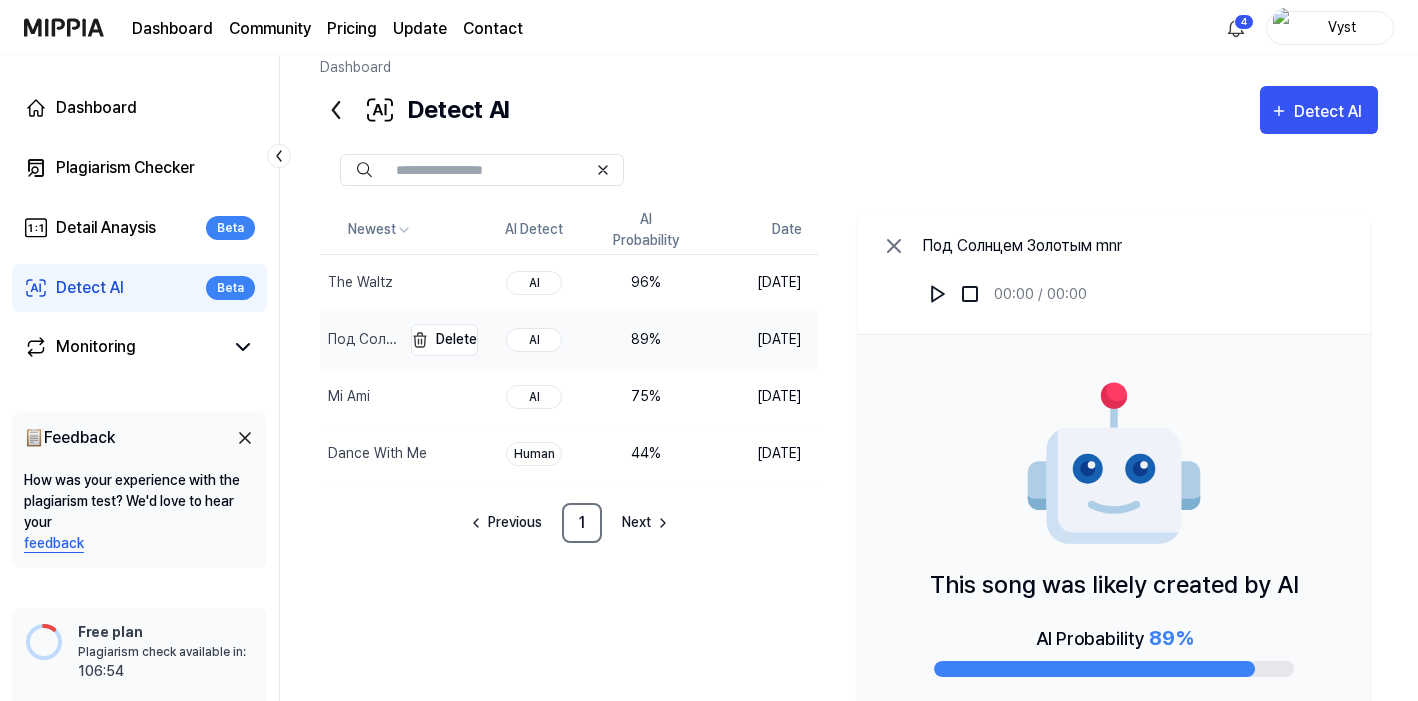 scroll, scrollTop: 48, scrollLeft: 0, axis: vertical 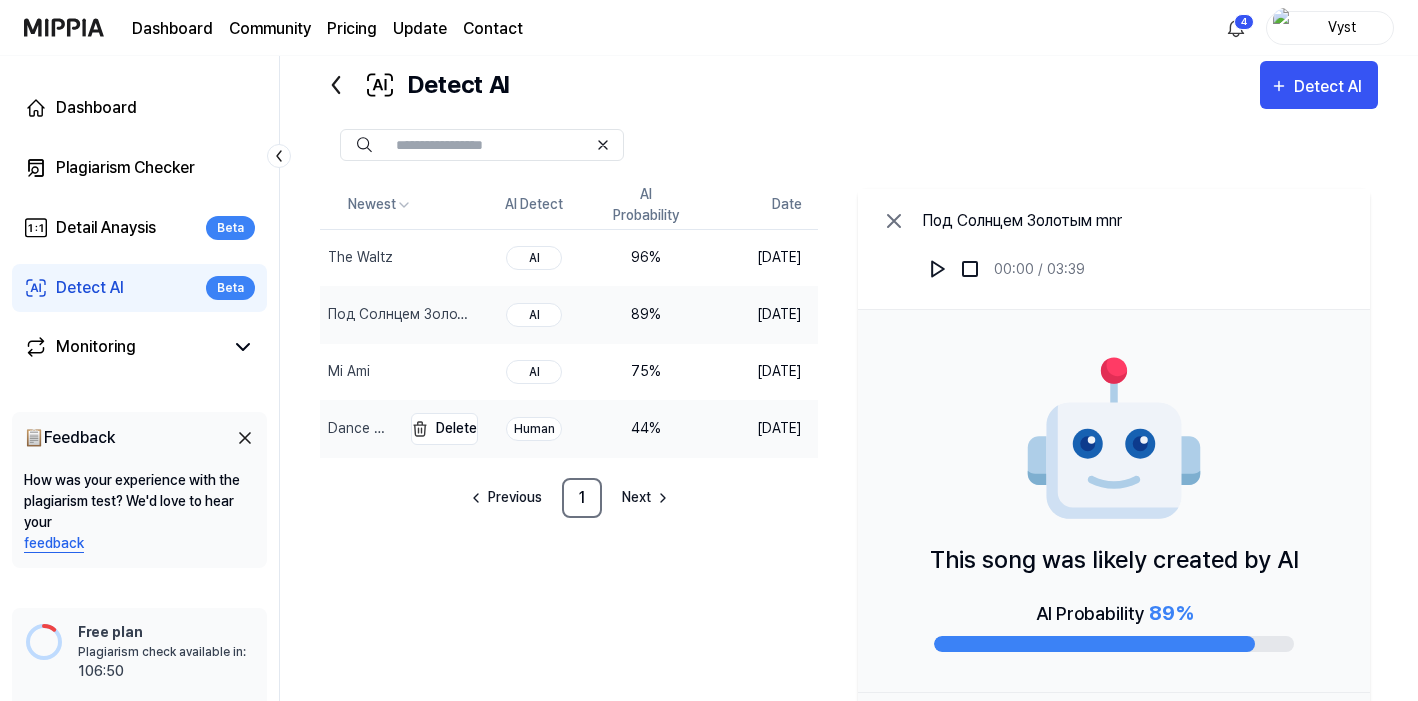click on "Dance With Me" at bounding box center (362, 428) 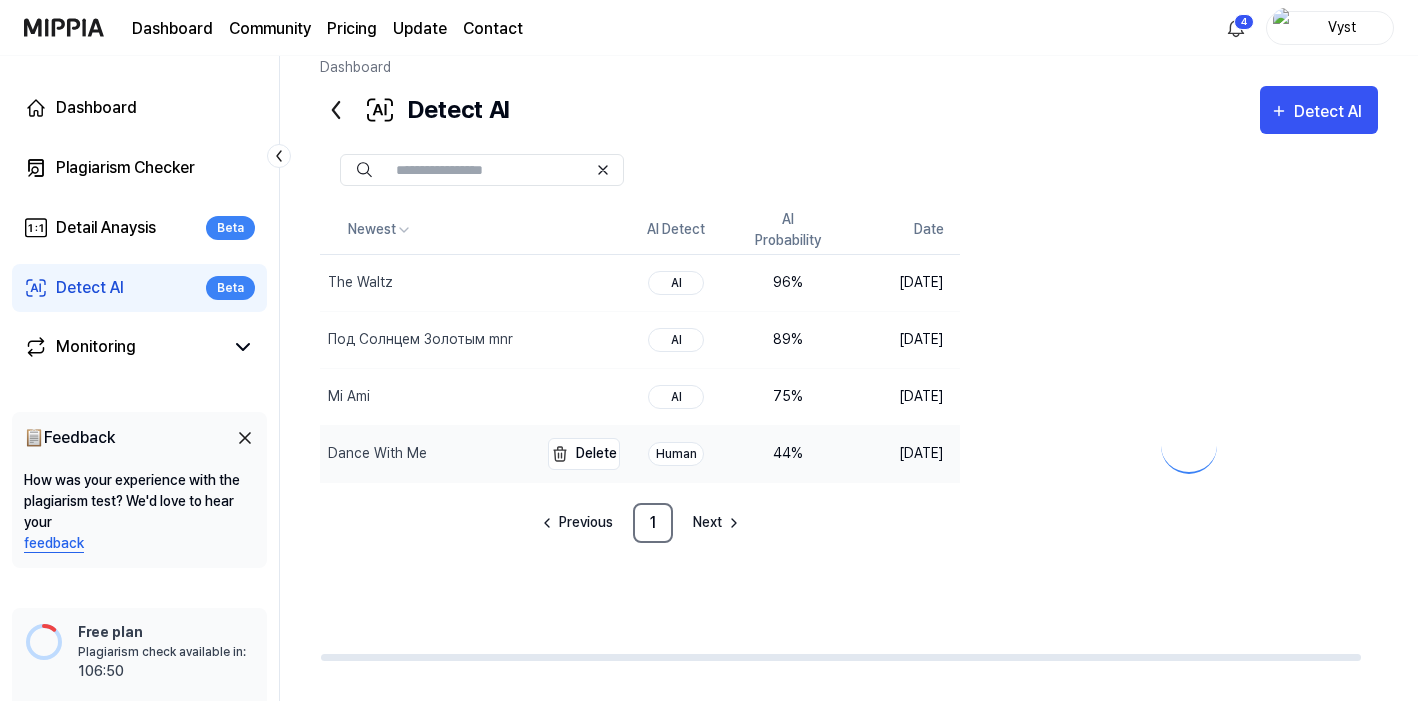 scroll, scrollTop: 48, scrollLeft: 0, axis: vertical 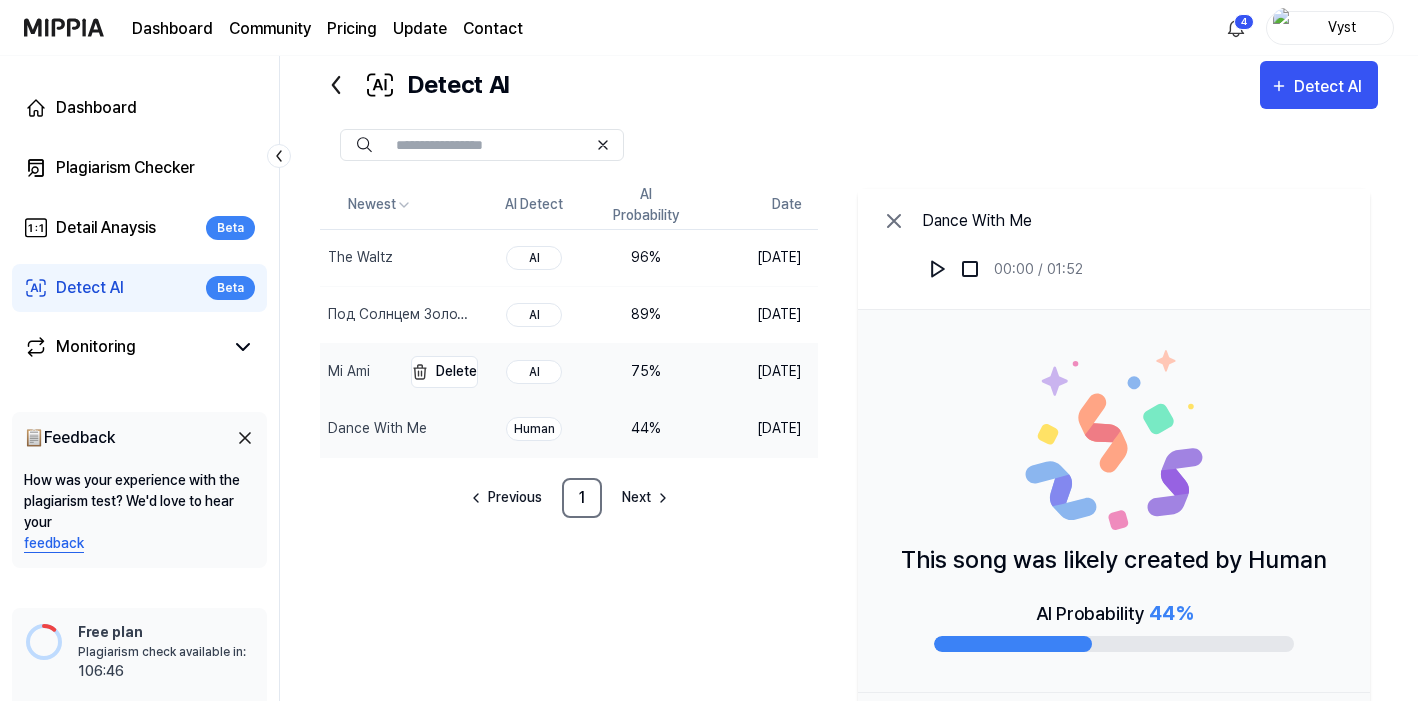 click on "Mi Ami" at bounding box center [349, 371] 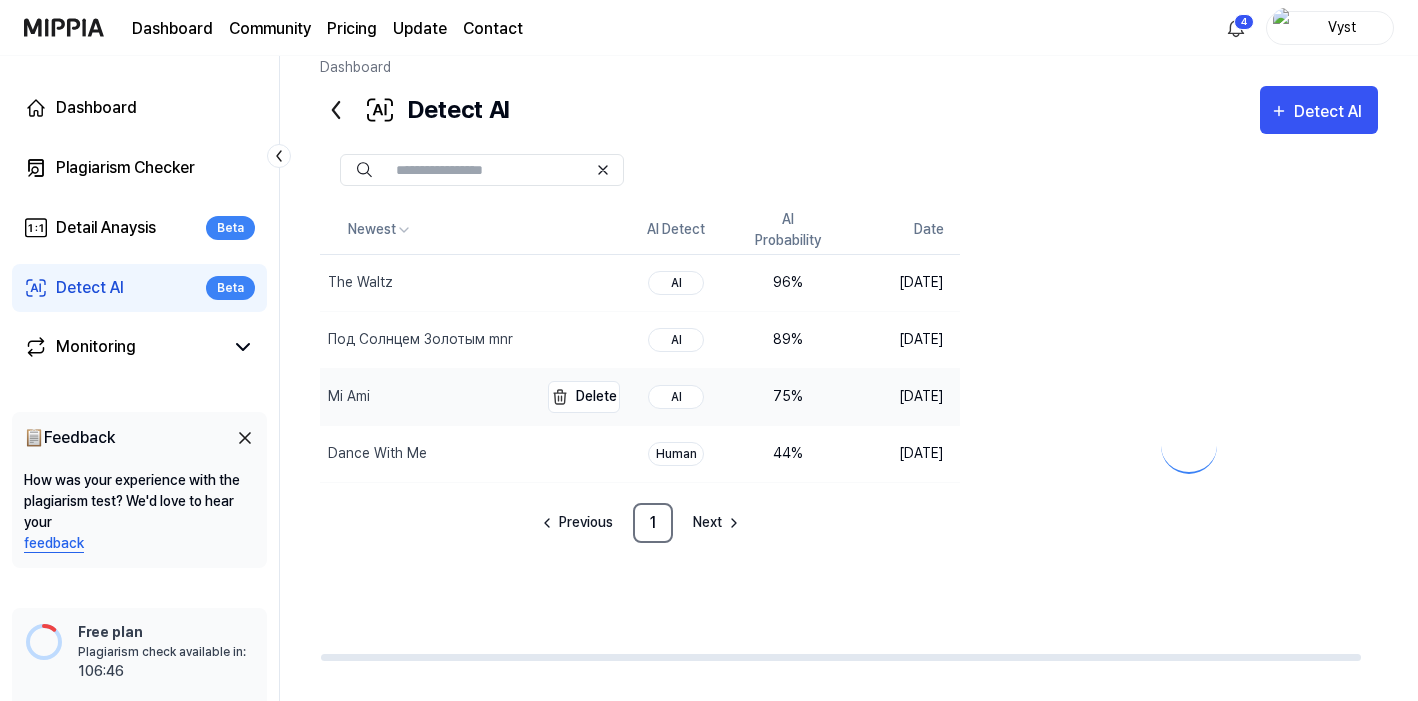 scroll, scrollTop: 48, scrollLeft: 0, axis: vertical 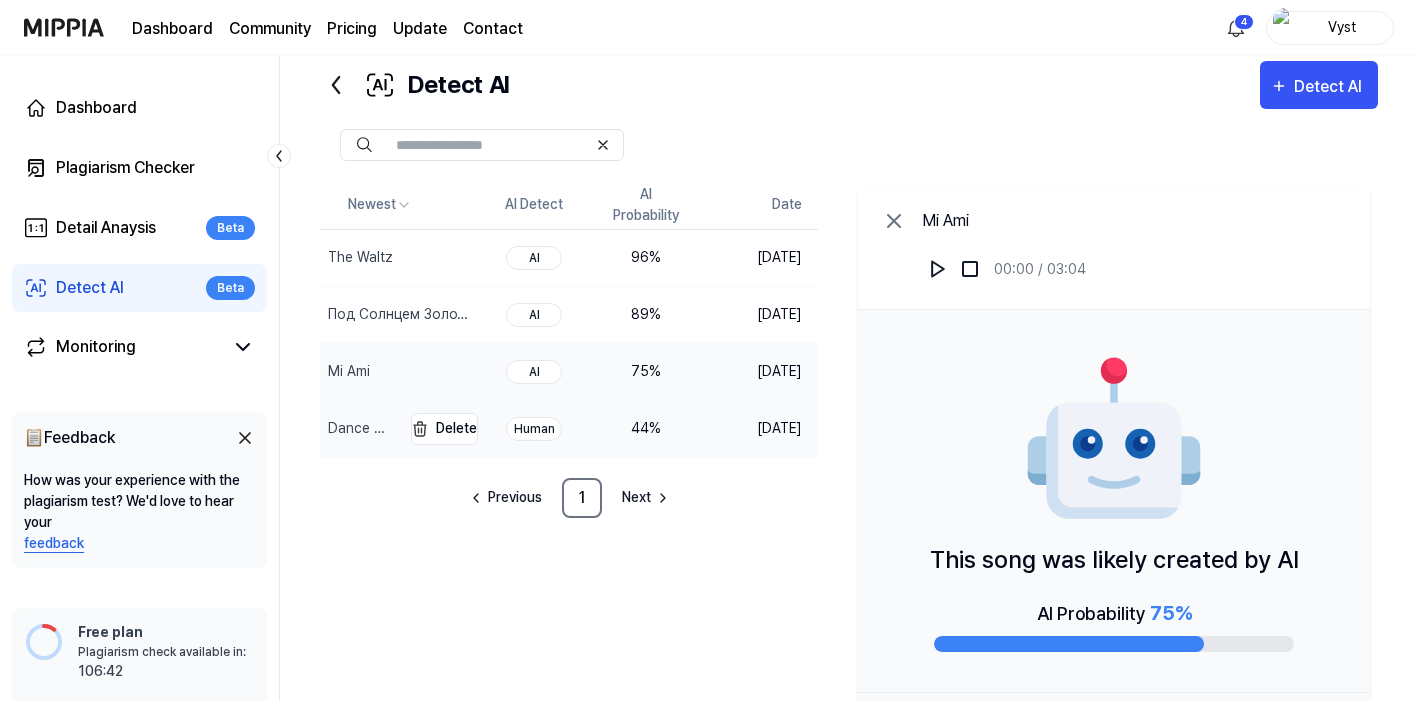 click on "Dance With Me" at bounding box center (362, 428) 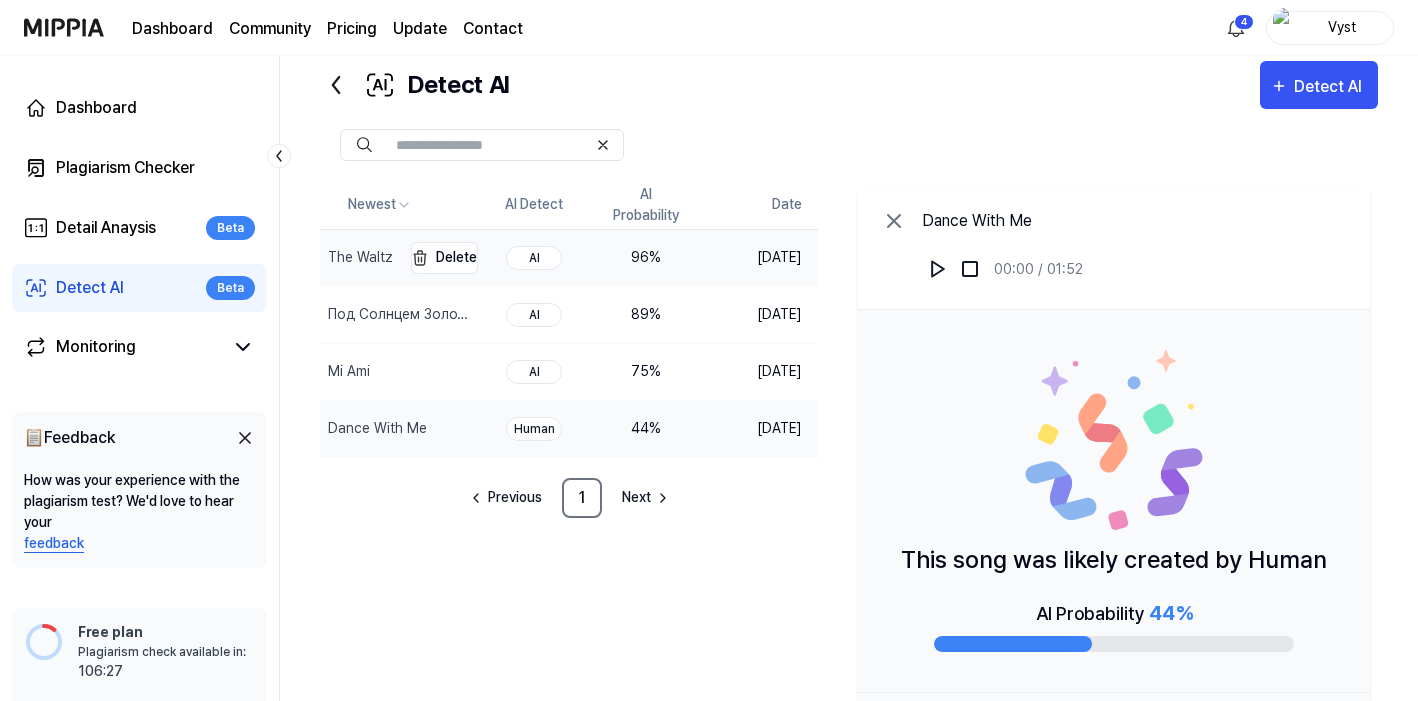 click on "The Waltz" at bounding box center (360, 257) 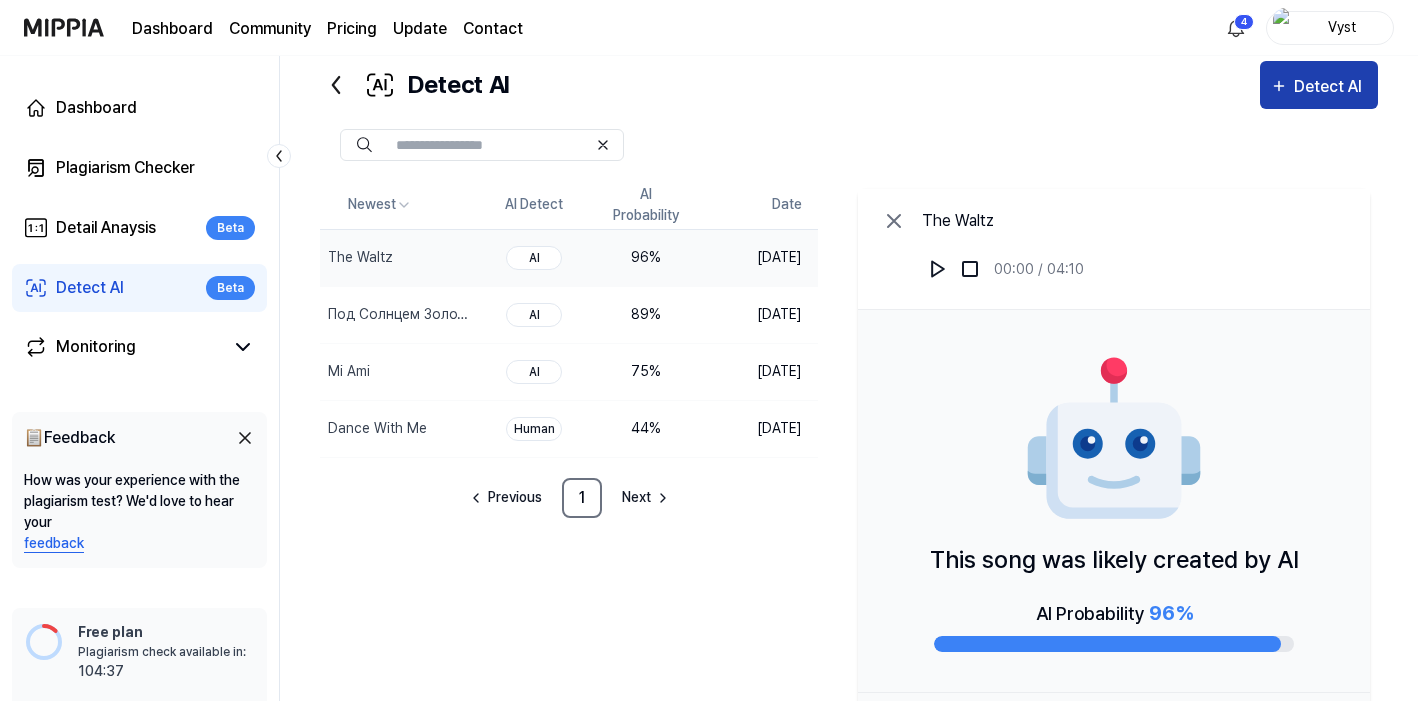 click on "Detect AI" at bounding box center (1331, 87) 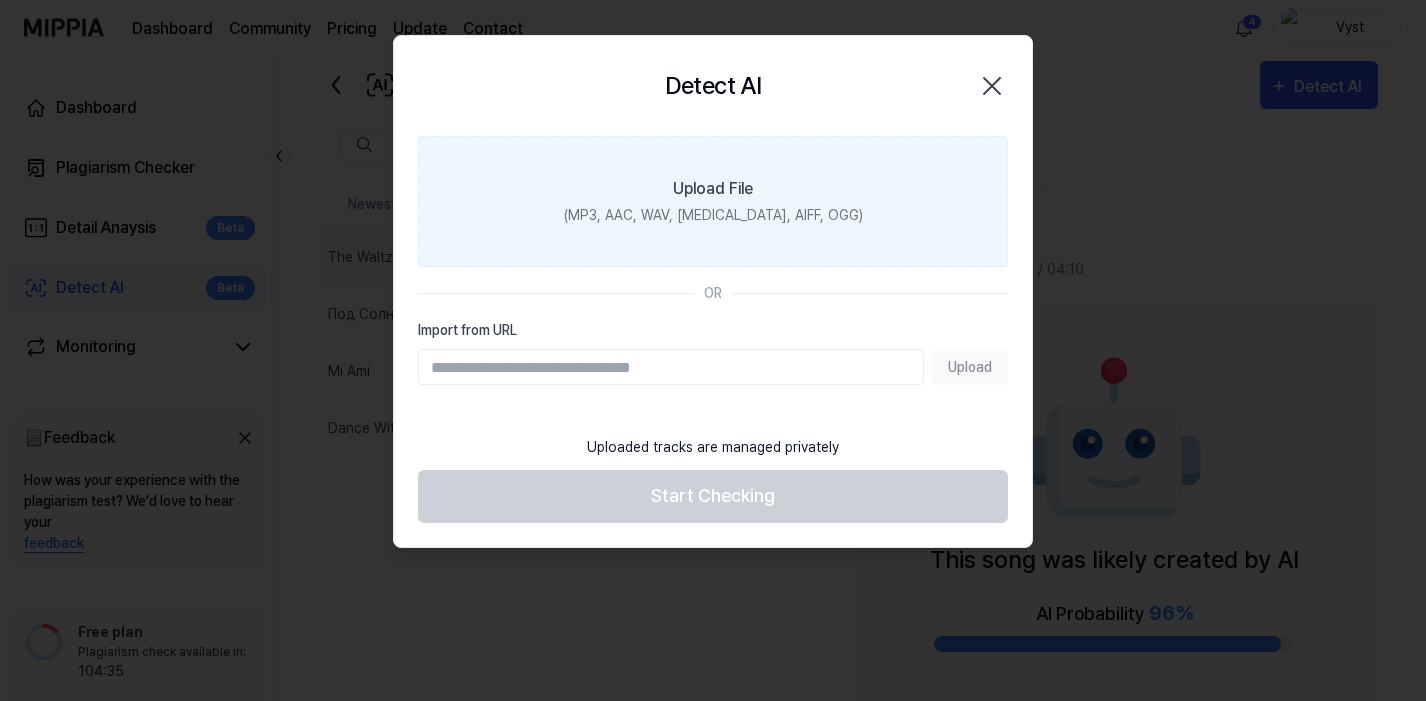 click on "Upload File" at bounding box center (713, 189) 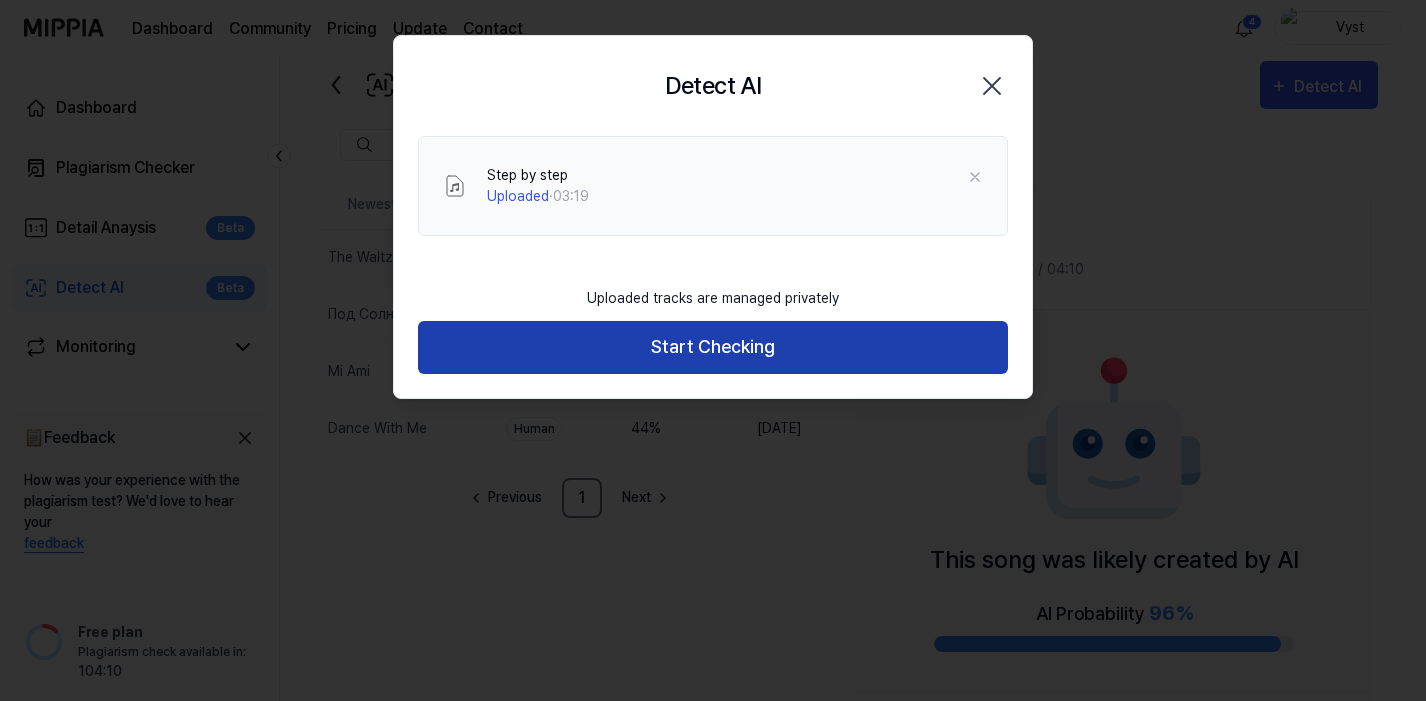 click on "Start Checking" at bounding box center [713, 347] 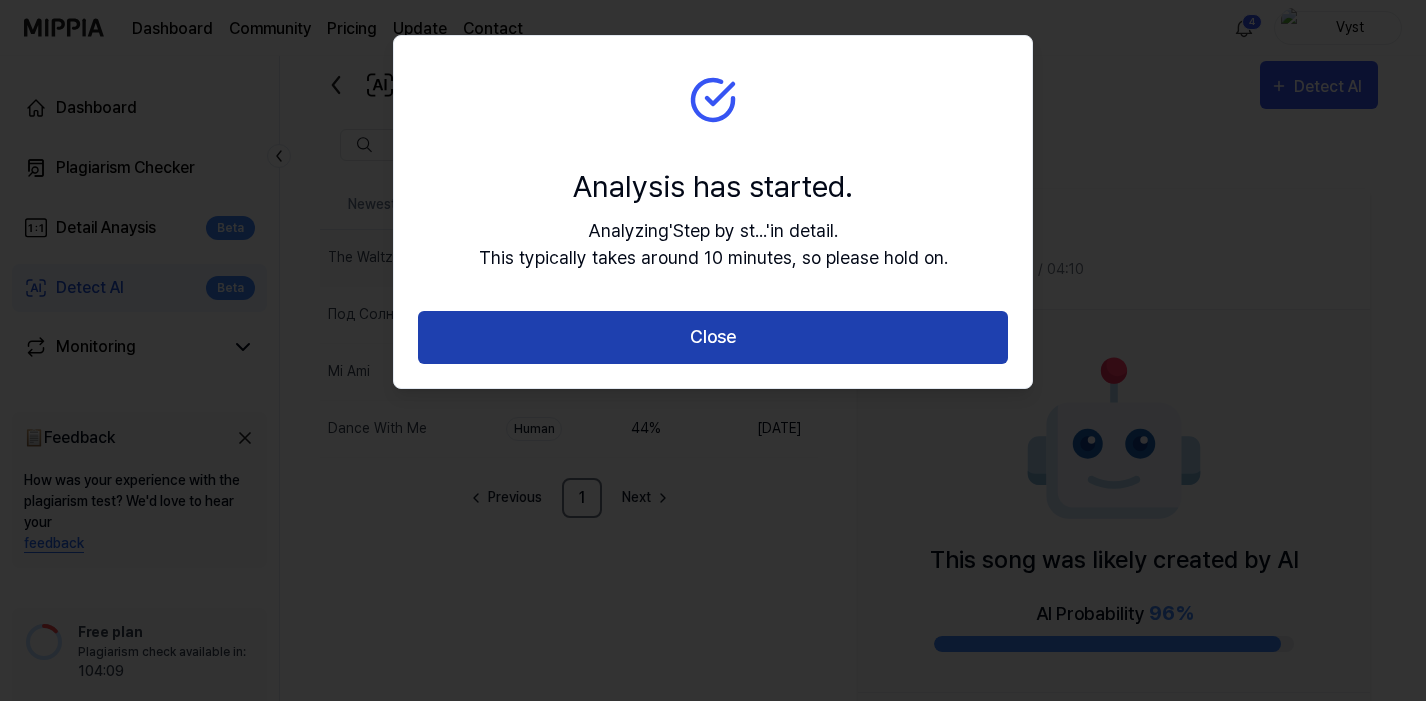 click on "Close" at bounding box center [713, 337] 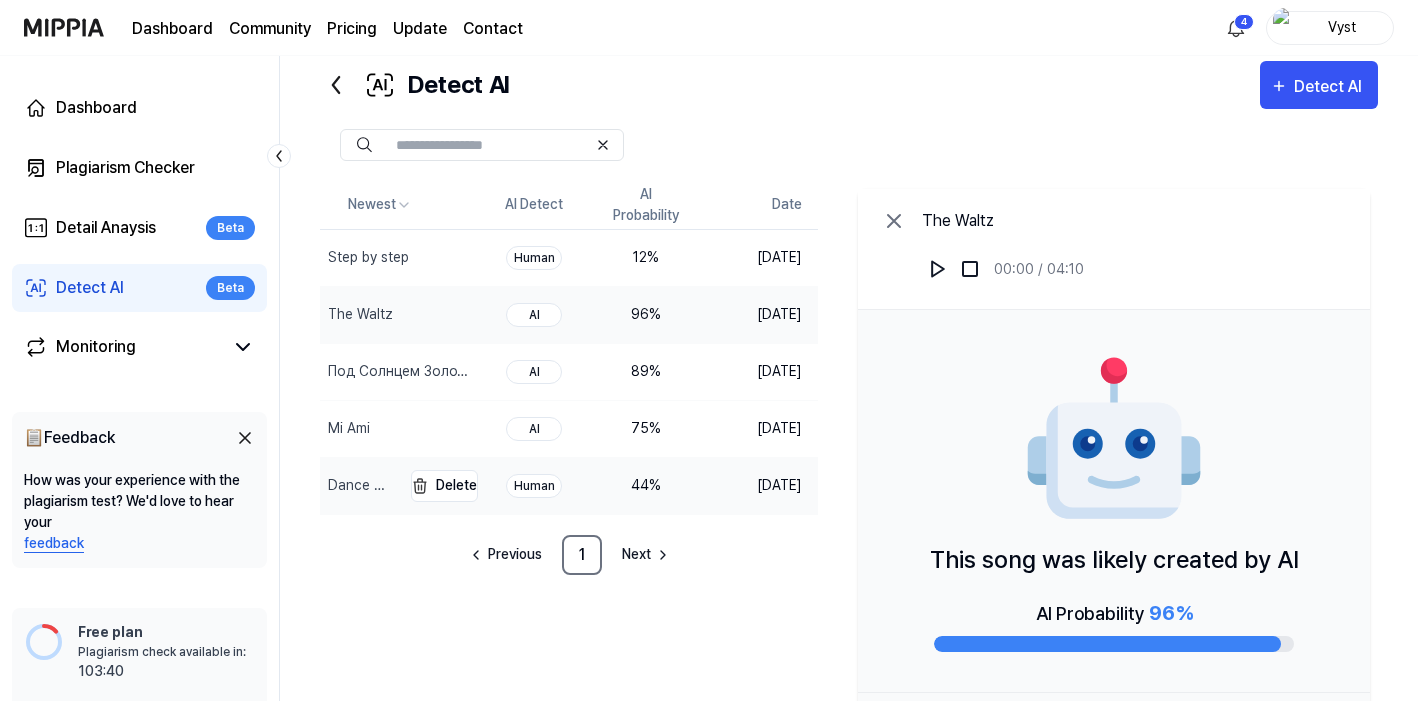 click on "Dance With Me" at bounding box center (362, 485) 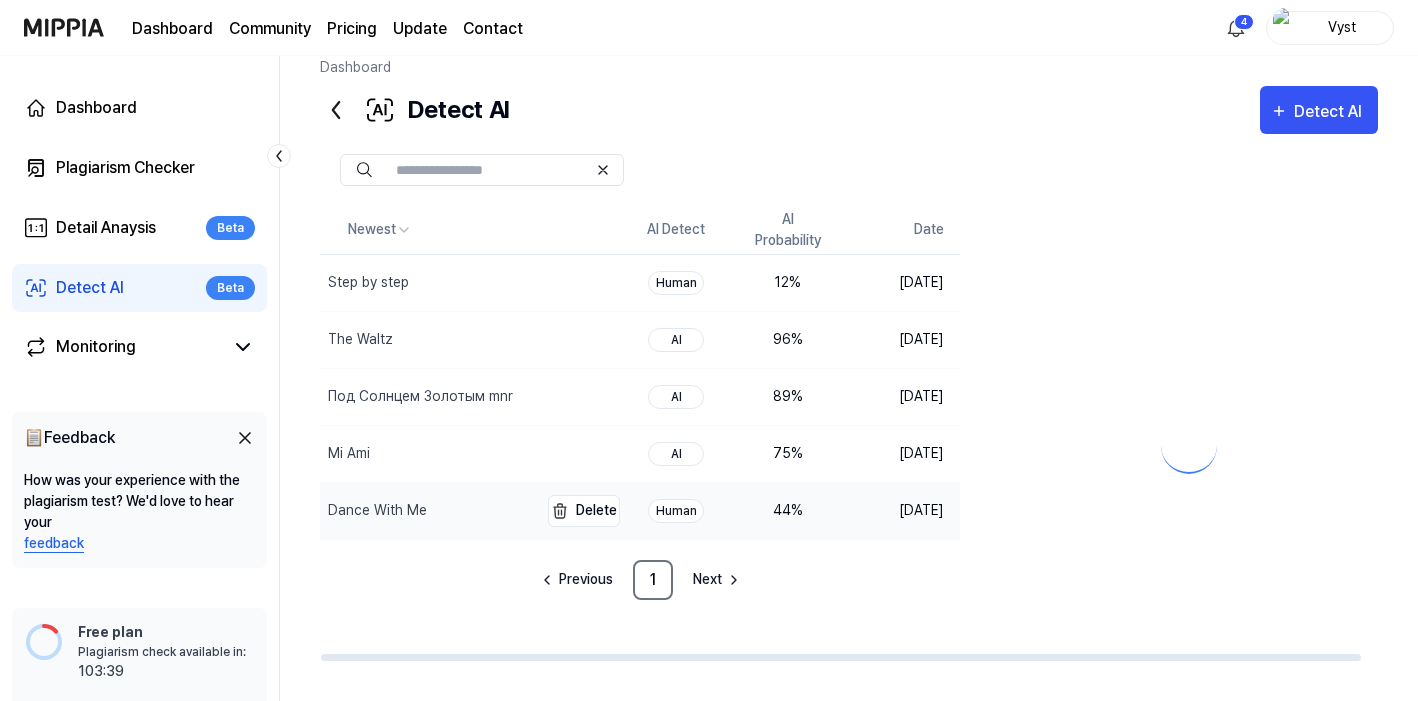 scroll, scrollTop: 48, scrollLeft: 0, axis: vertical 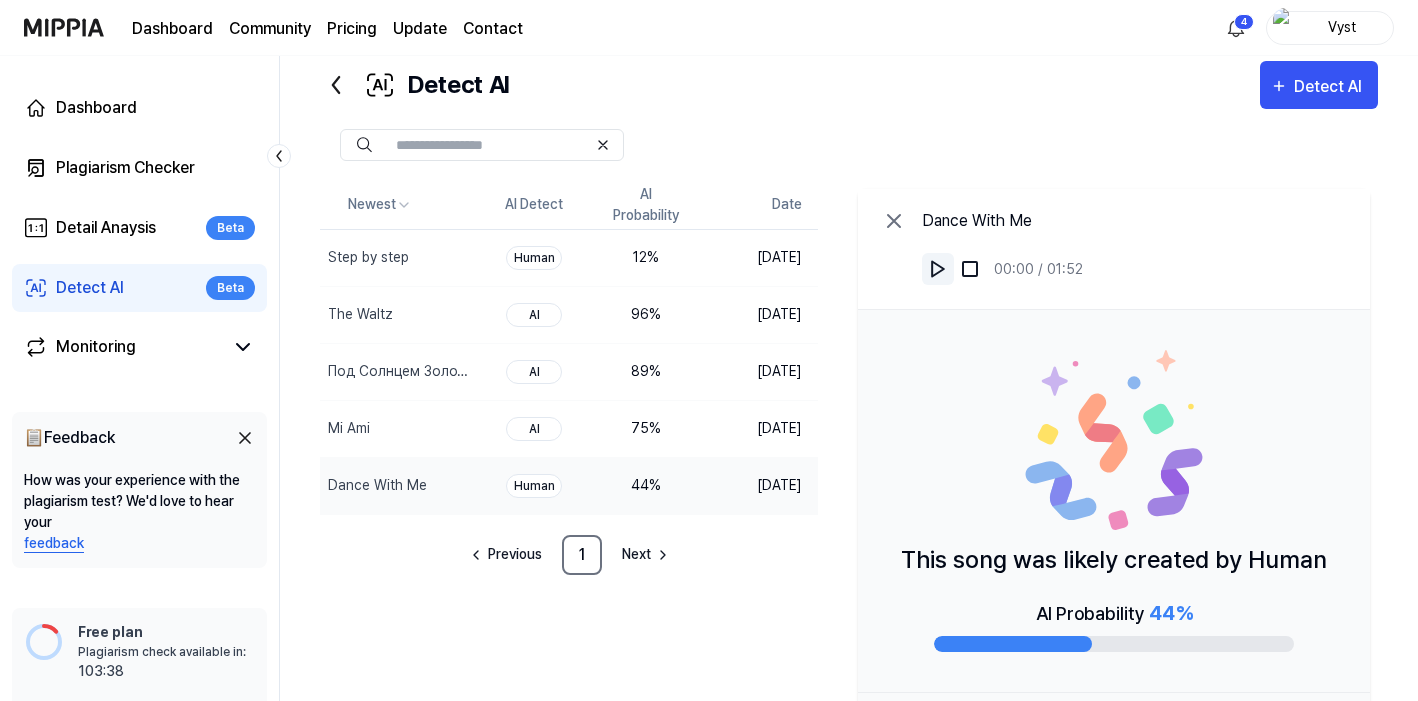 click at bounding box center (938, 269) 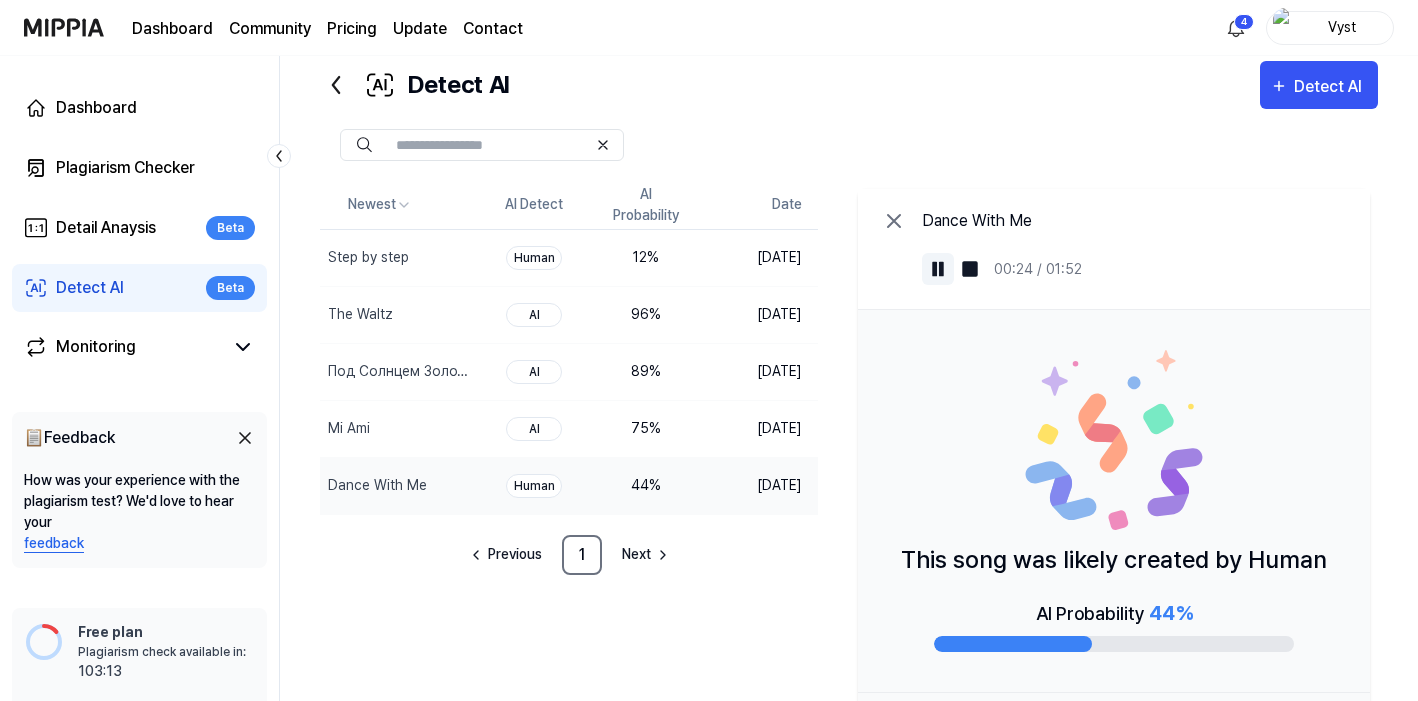 click at bounding box center (938, 269) 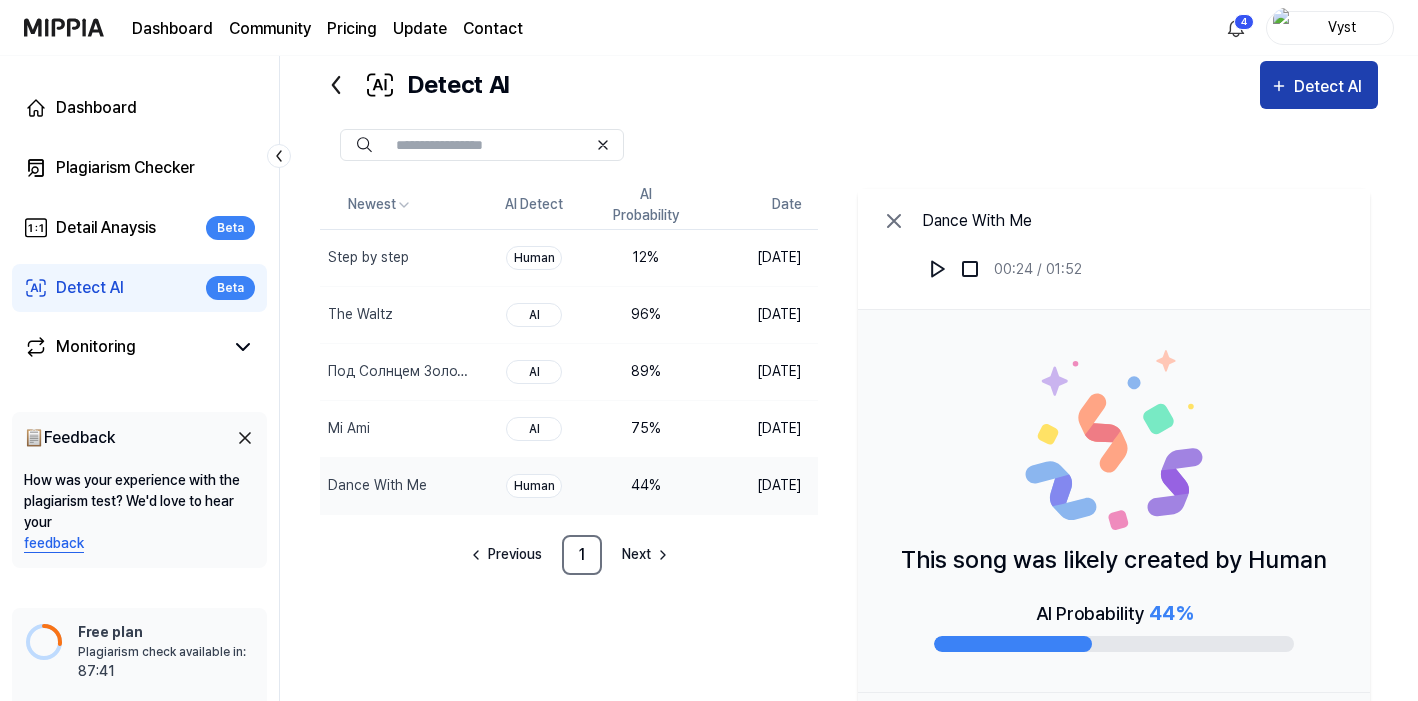 click on "Detect AI" at bounding box center (1331, 87) 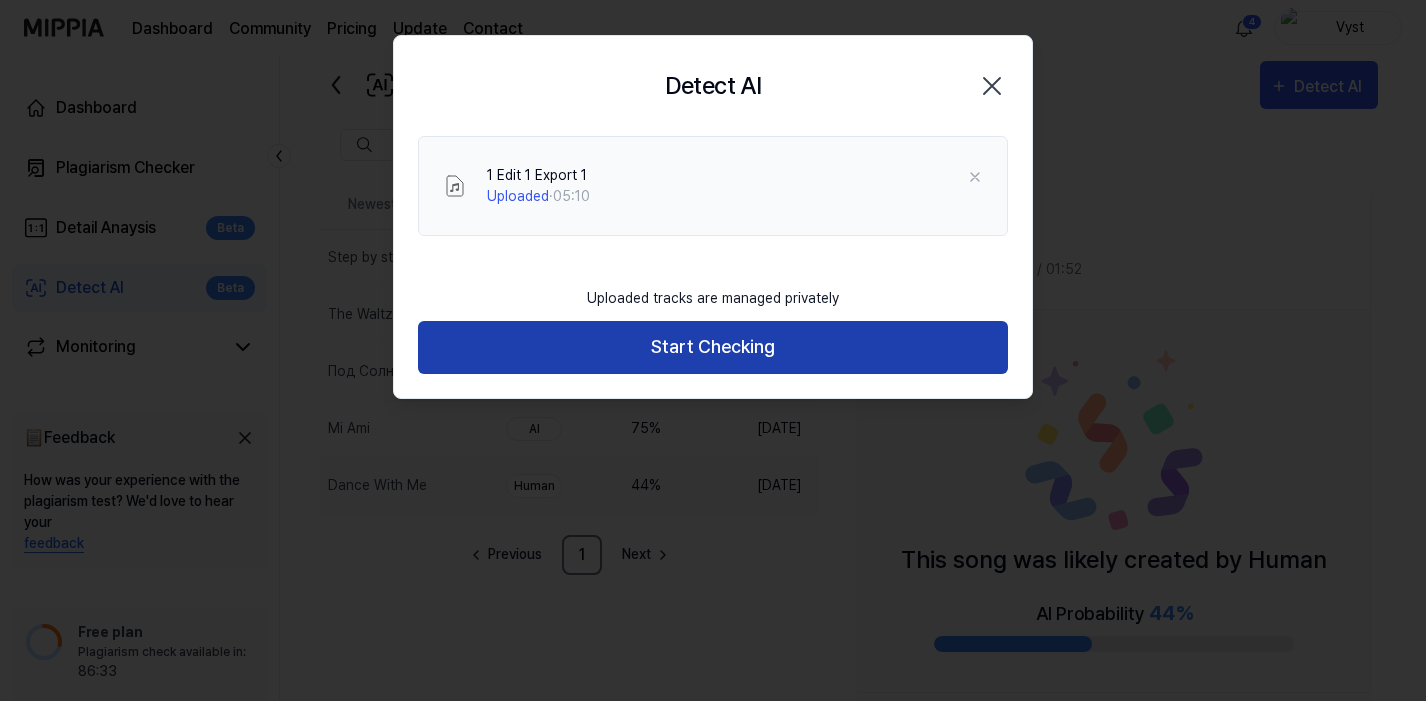 click on "Start Checking" at bounding box center (713, 347) 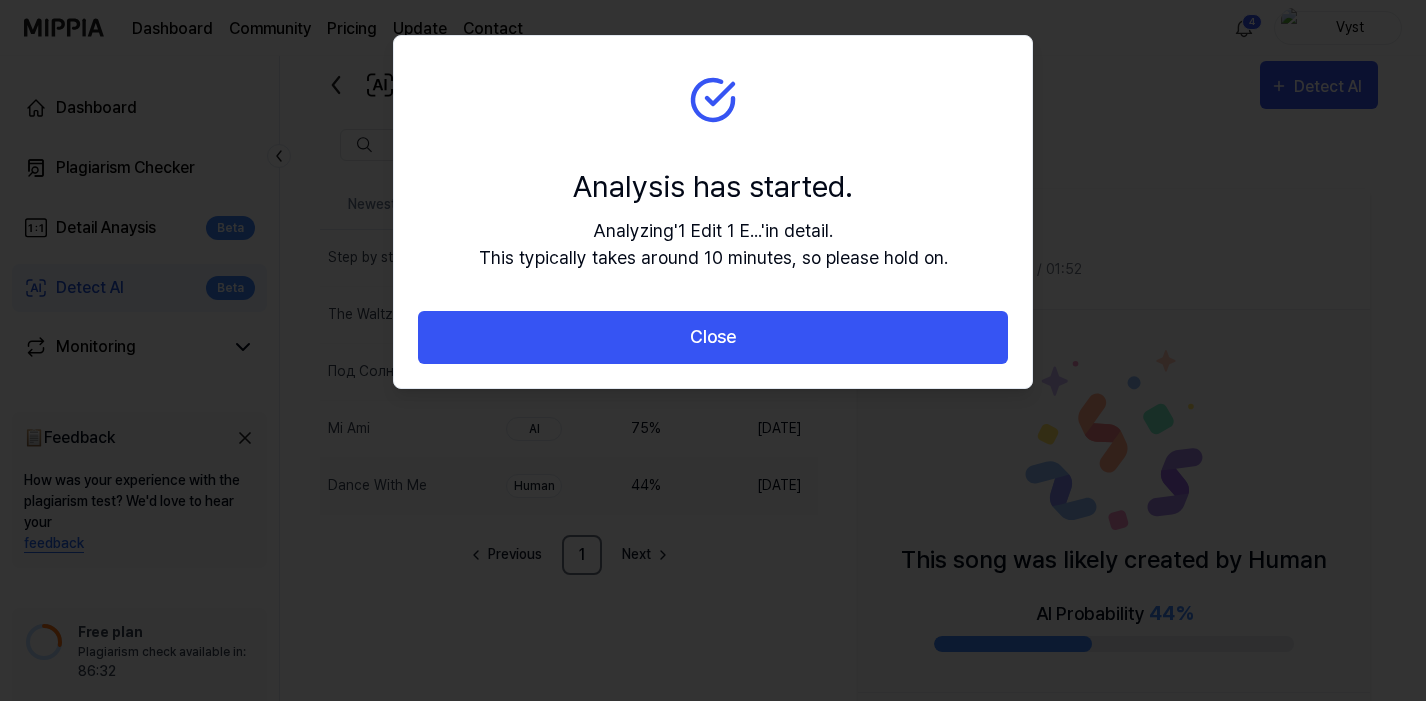 click on "Close" at bounding box center (713, 337) 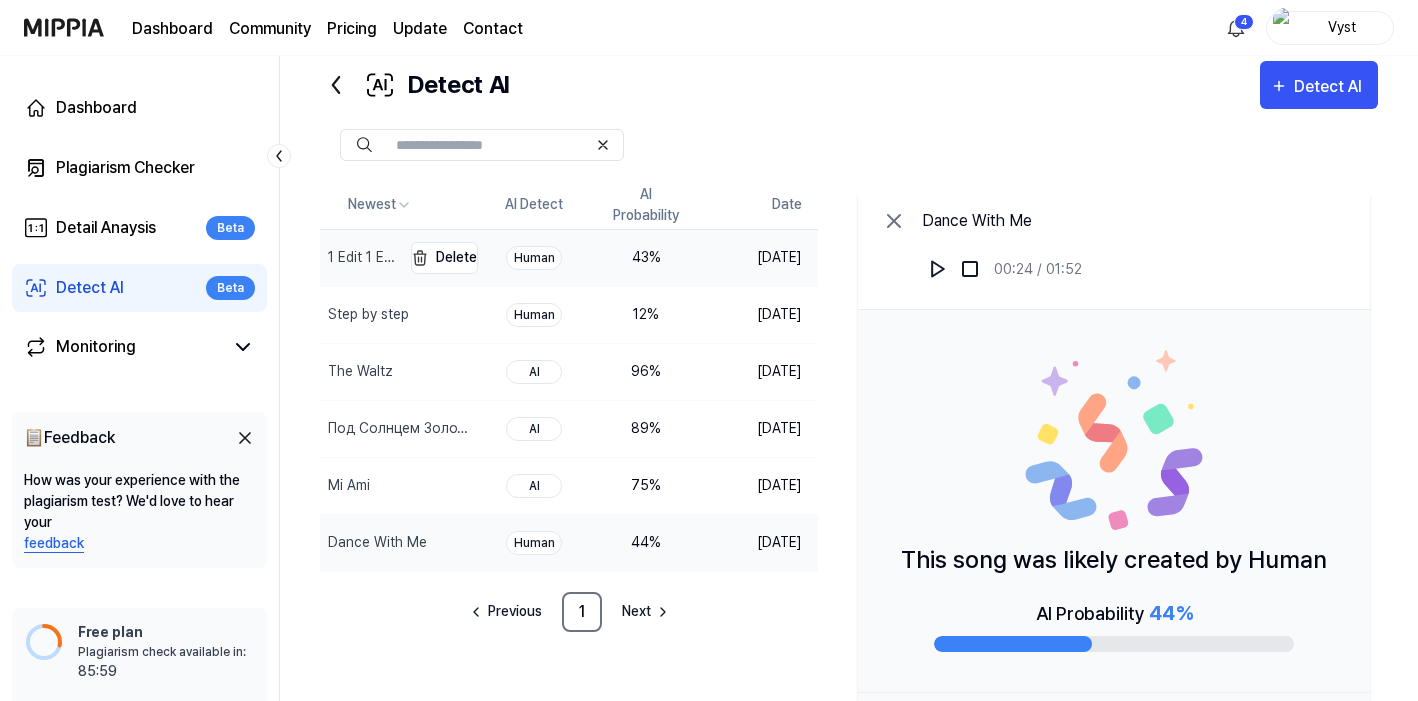 click on "1 Edit 1 Export 1" at bounding box center (362, 257) 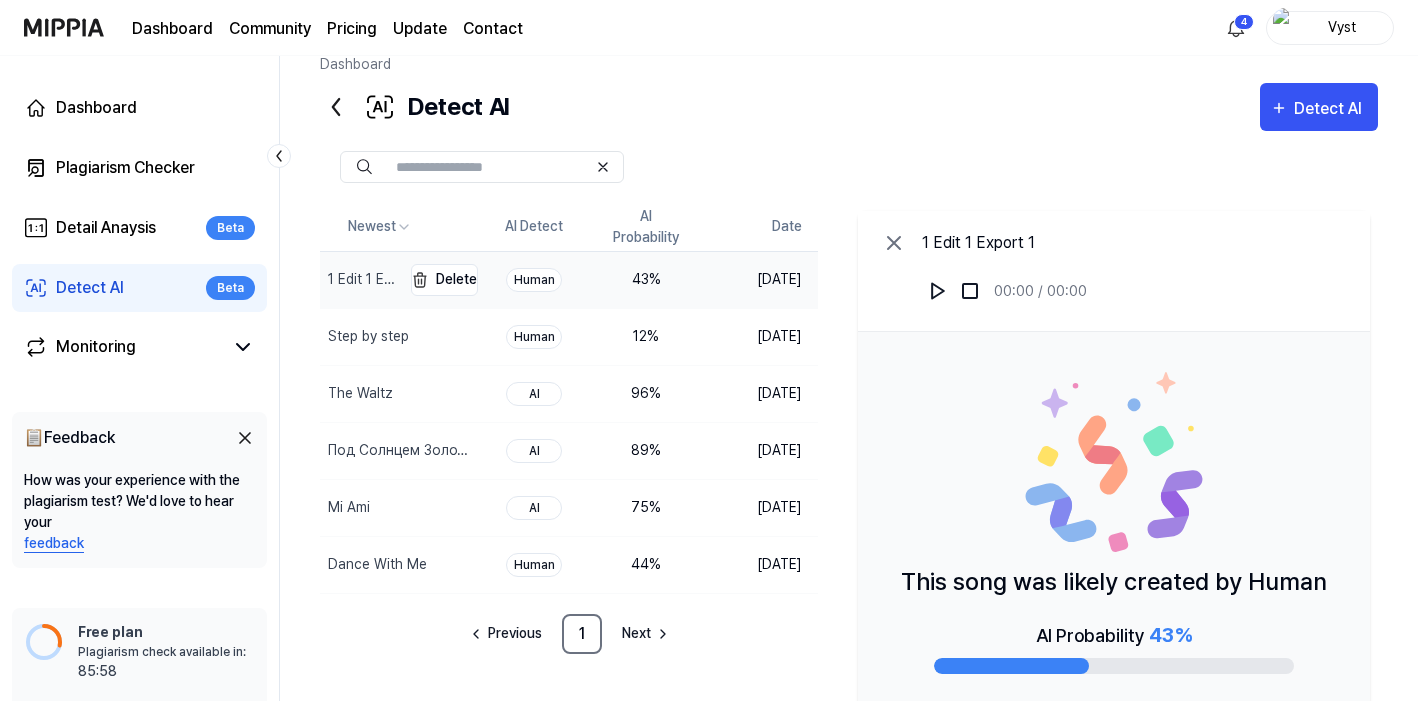 scroll, scrollTop: 48, scrollLeft: 0, axis: vertical 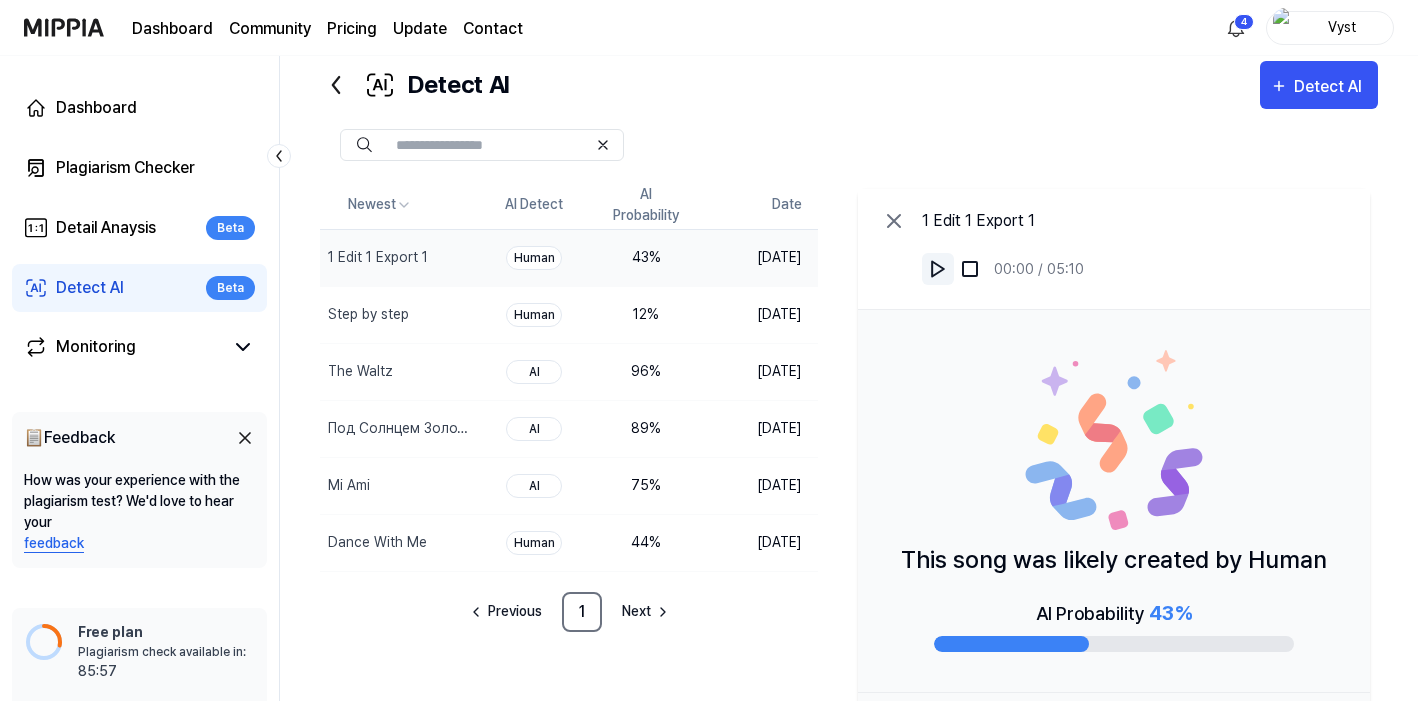 click at bounding box center (938, 269) 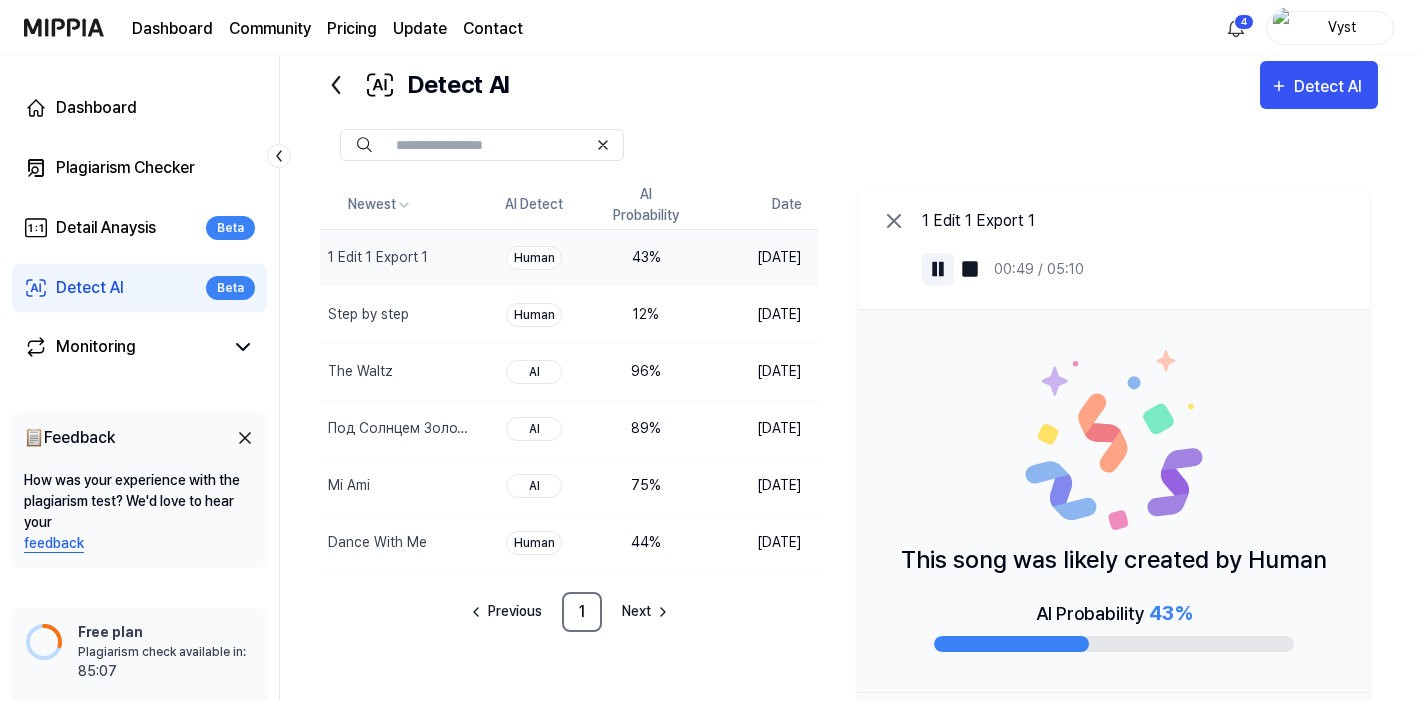 click at bounding box center (938, 269) 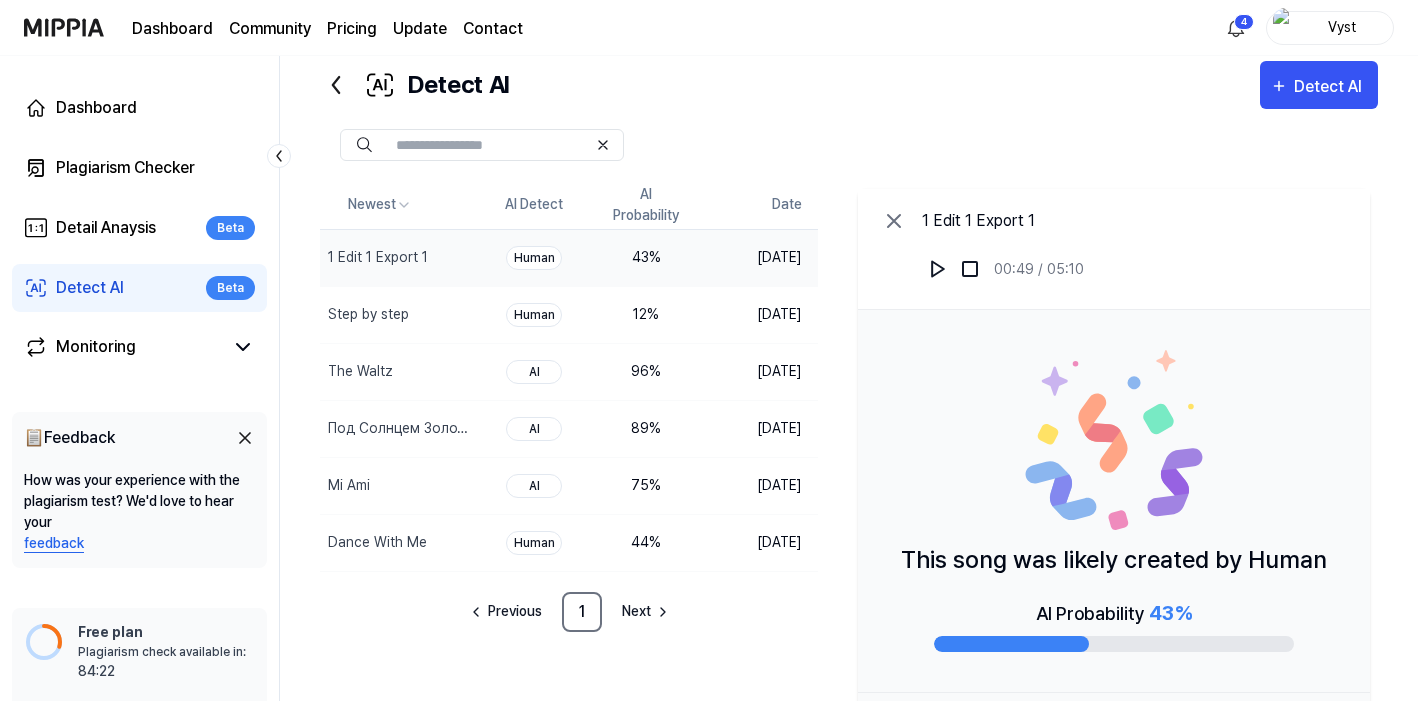 click 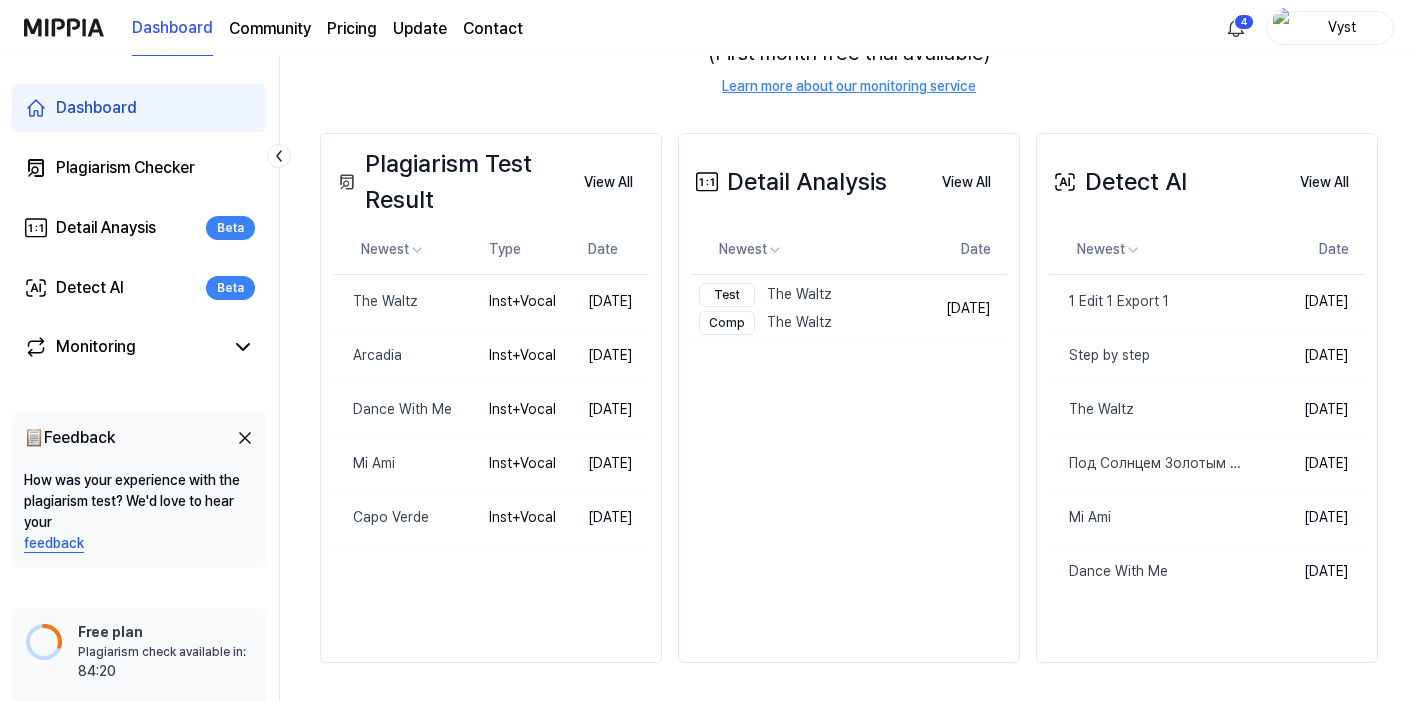 scroll, scrollTop: 279, scrollLeft: 0, axis: vertical 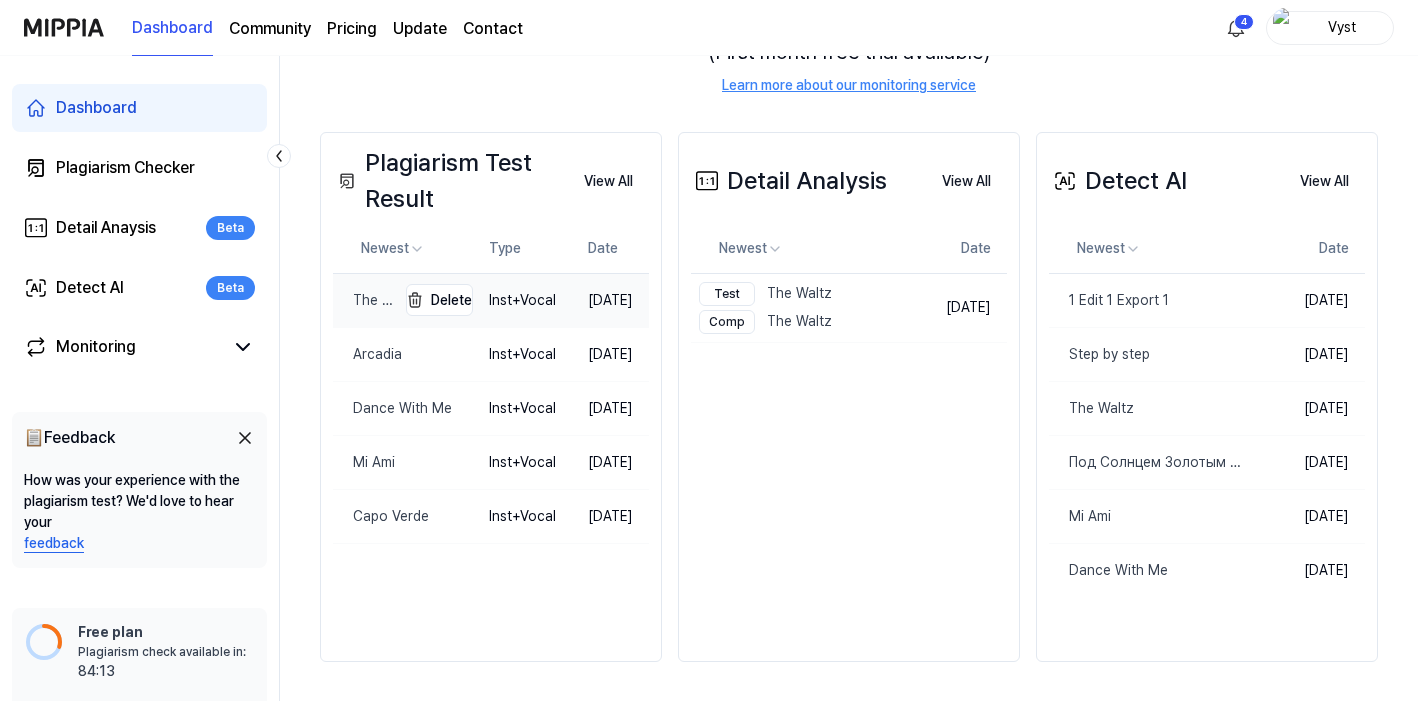 click on "The Waltz" at bounding box center [364, 300] 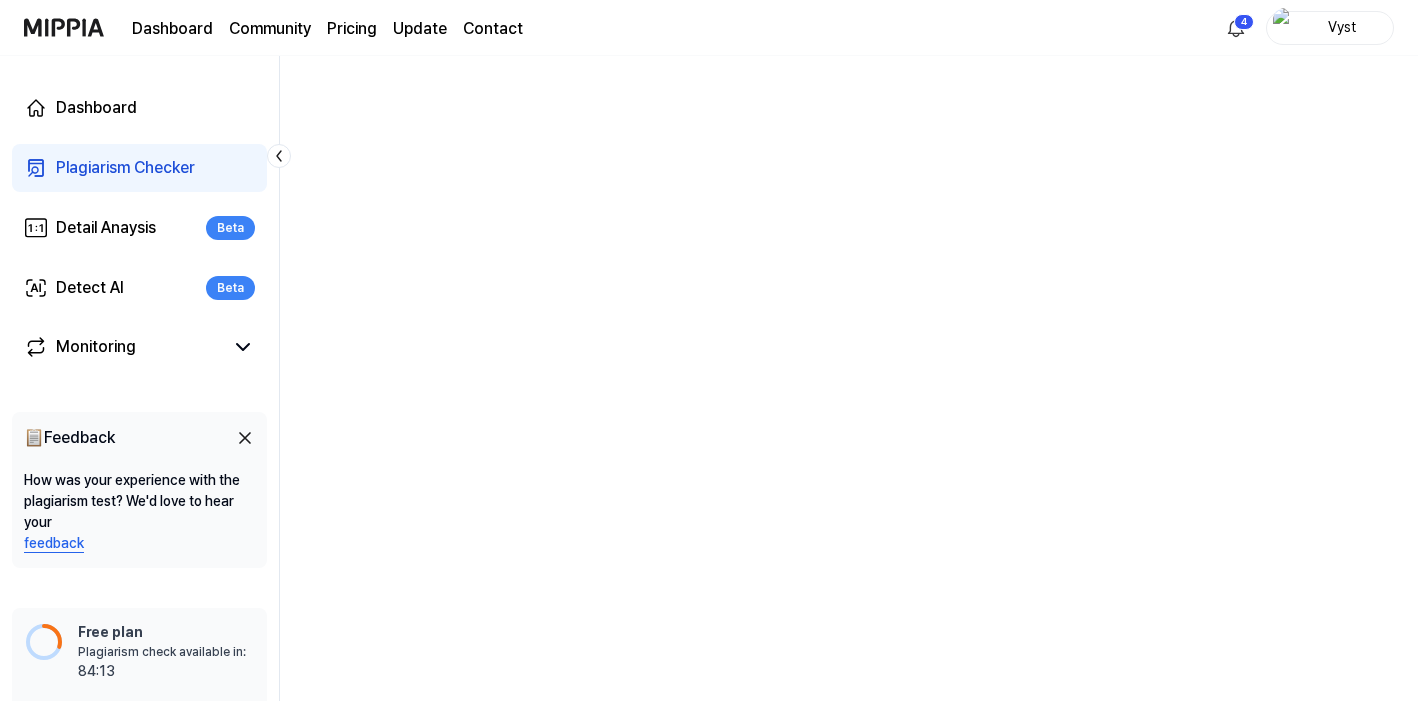scroll, scrollTop: 0, scrollLeft: 0, axis: both 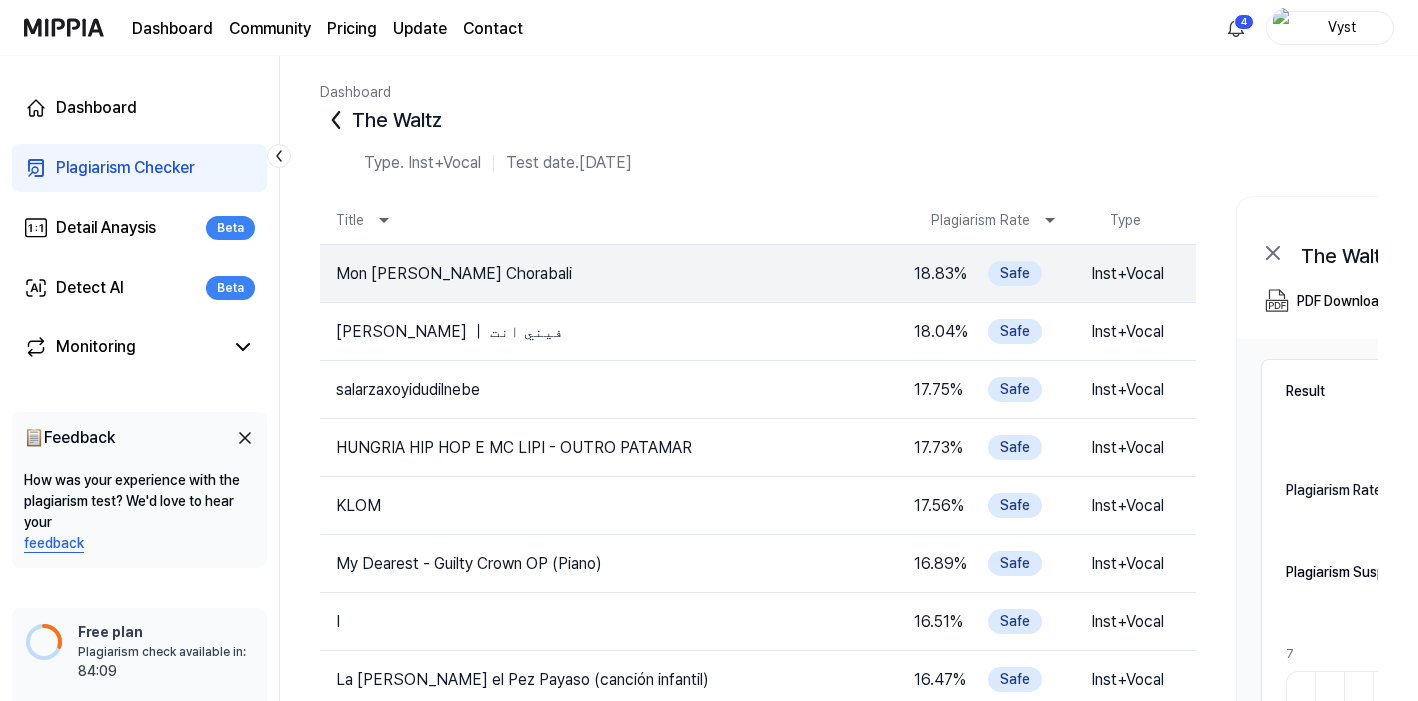 click 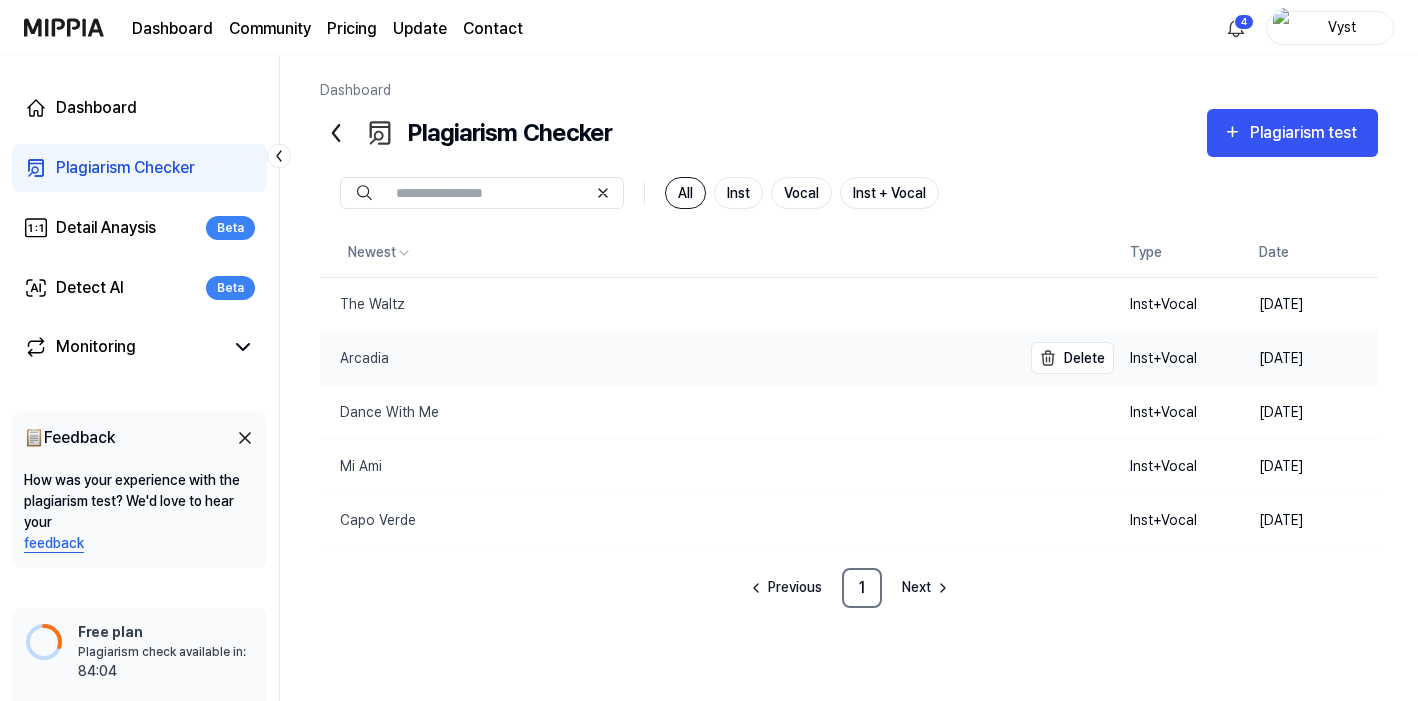 click on "Arcadia" at bounding box center [354, 358] 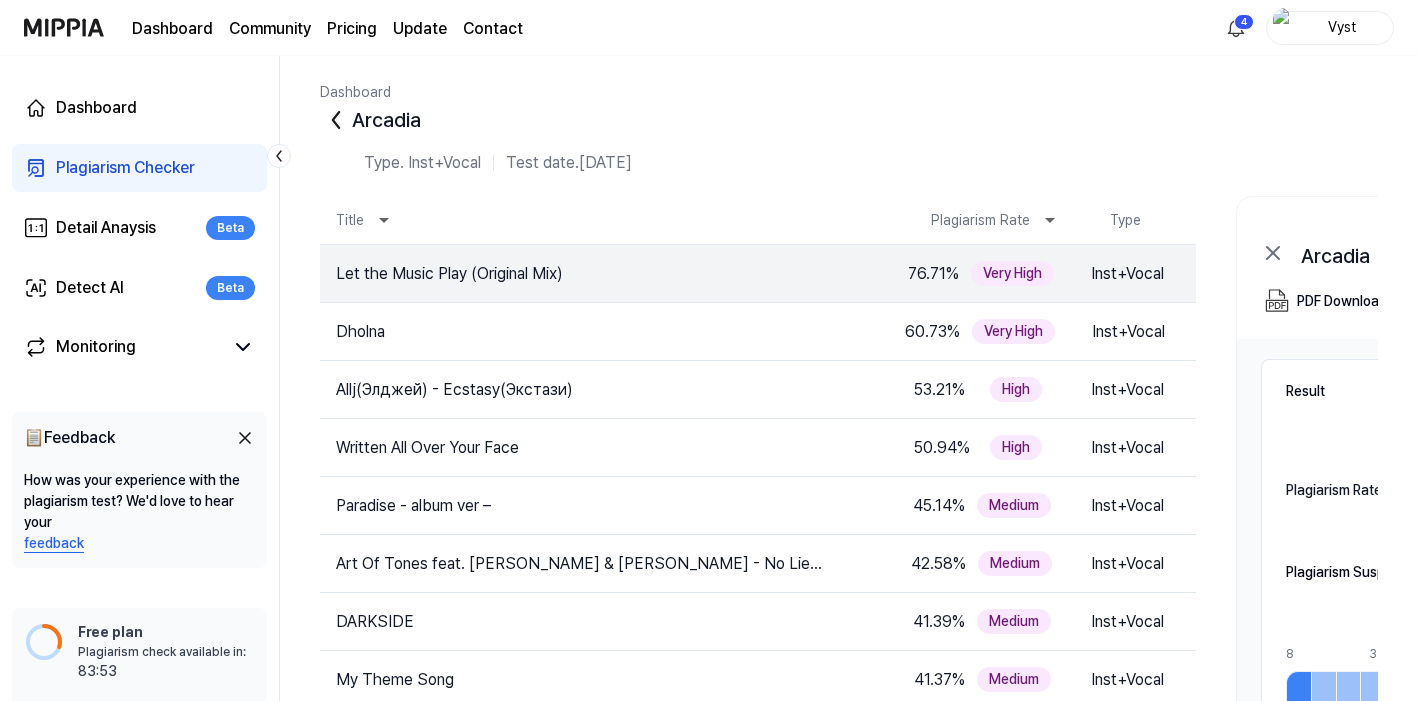 click 